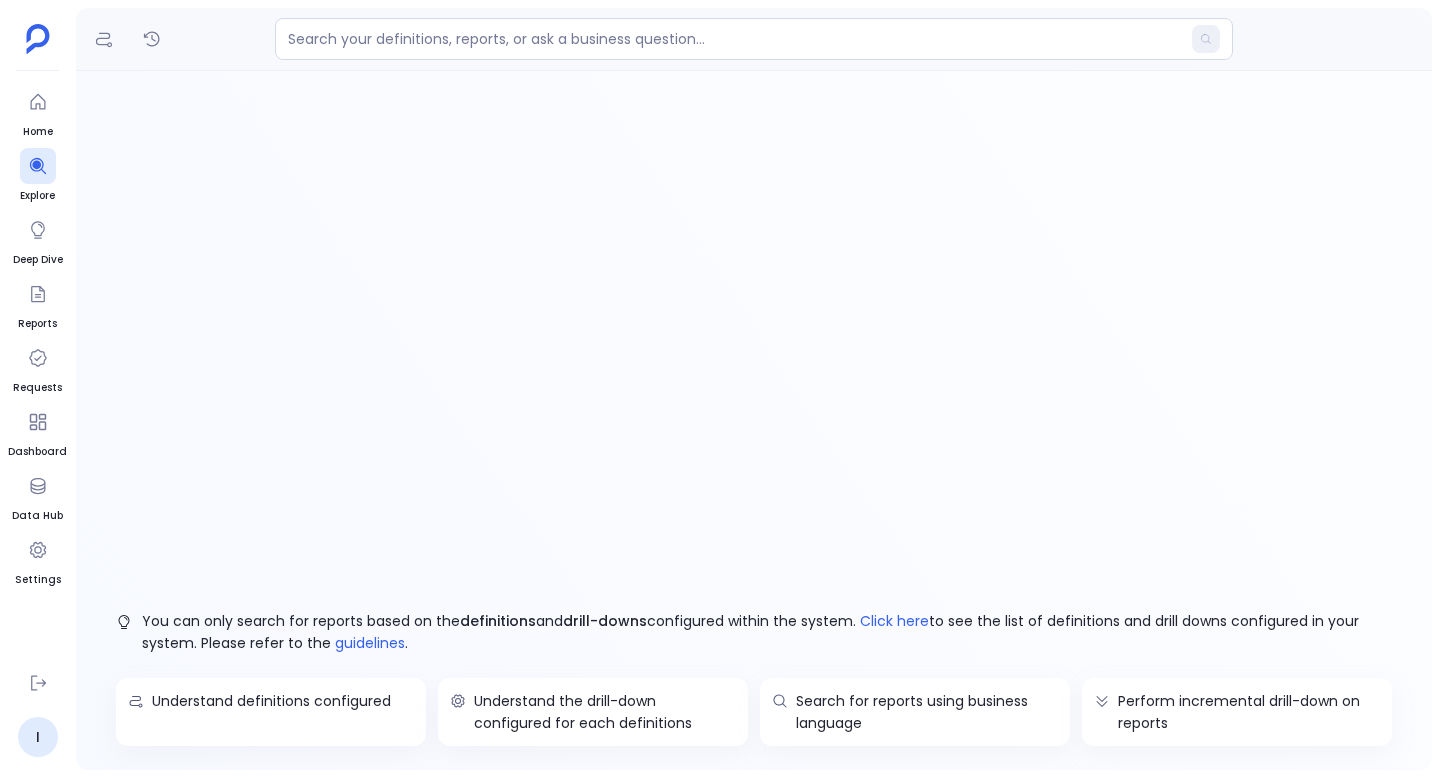 scroll, scrollTop: 0, scrollLeft: 0, axis: both 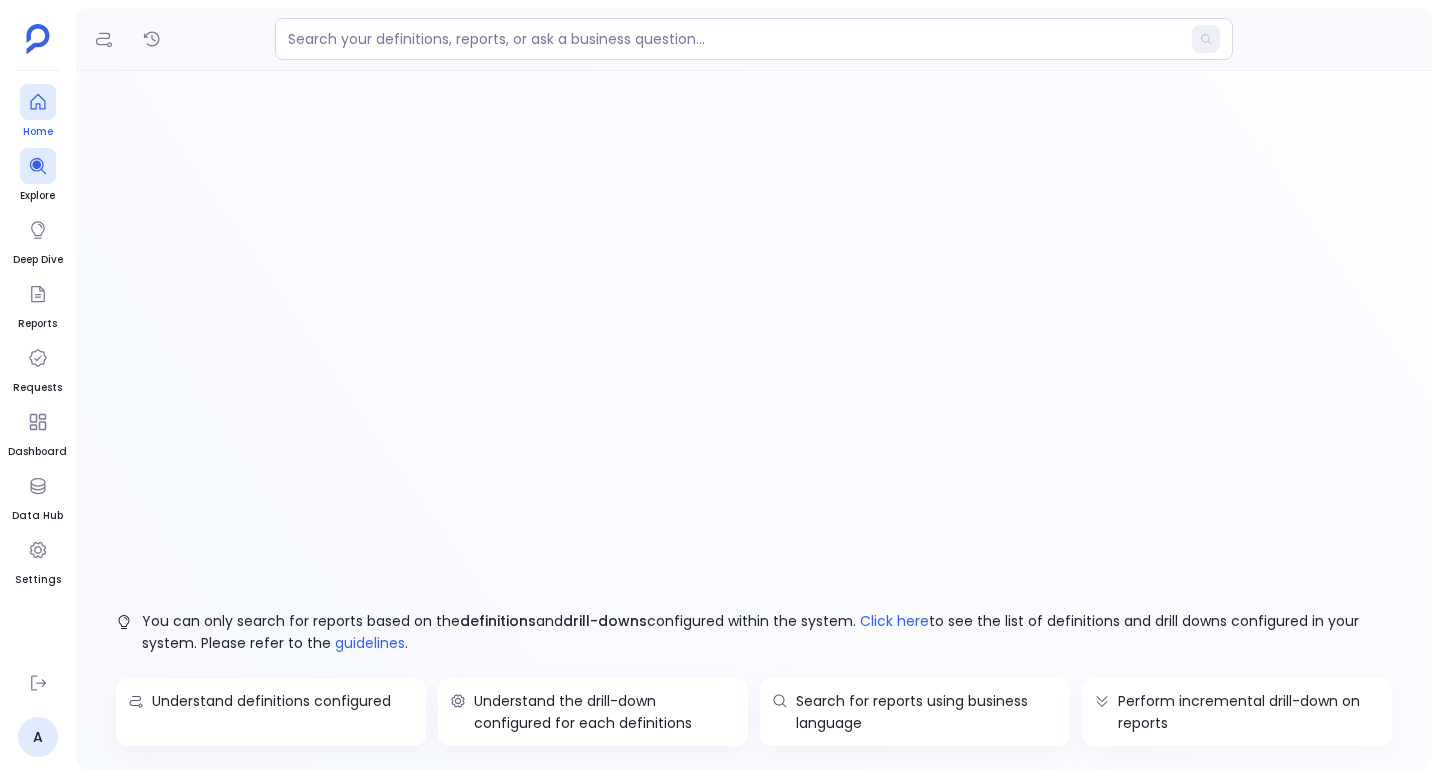 click on "Home" at bounding box center (38, 132) 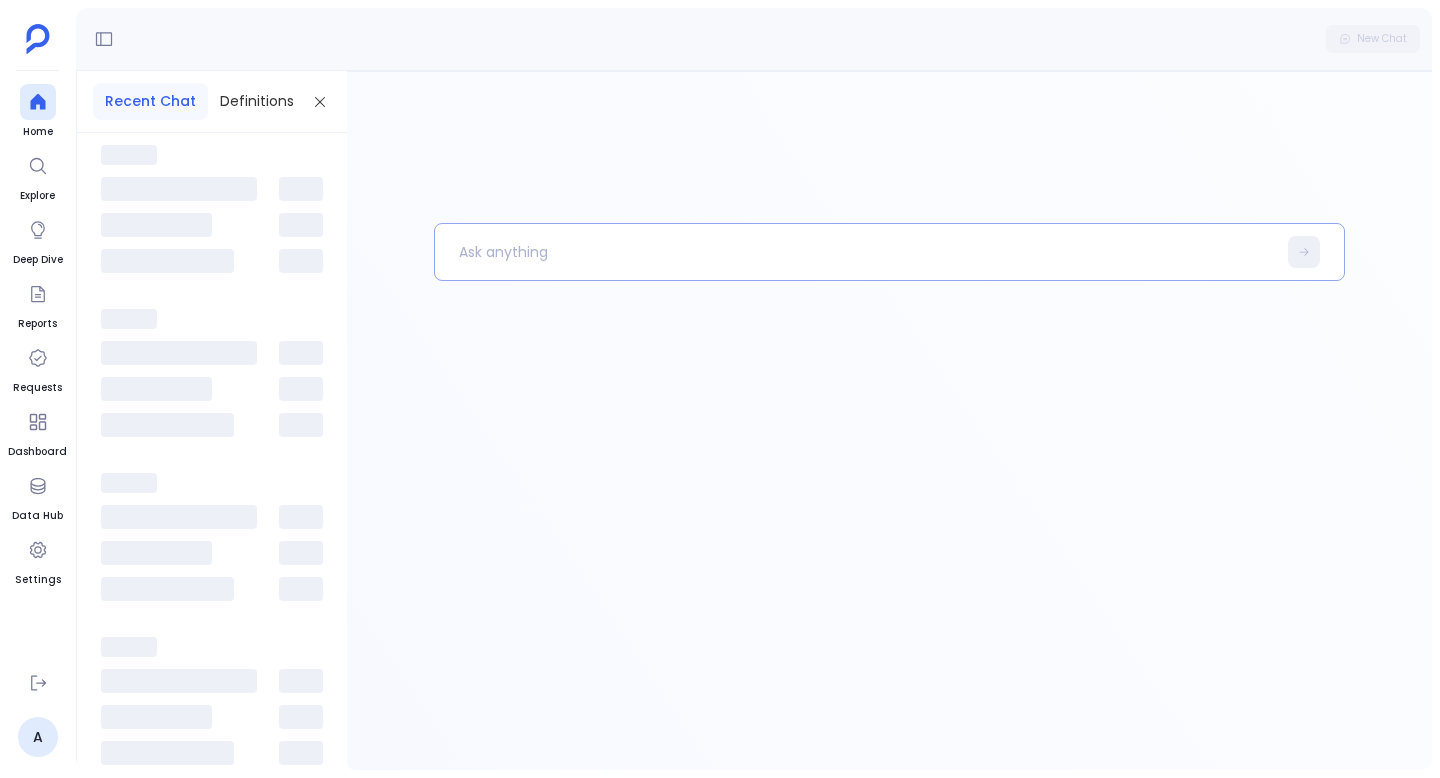 click at bounding box center [855, 252] 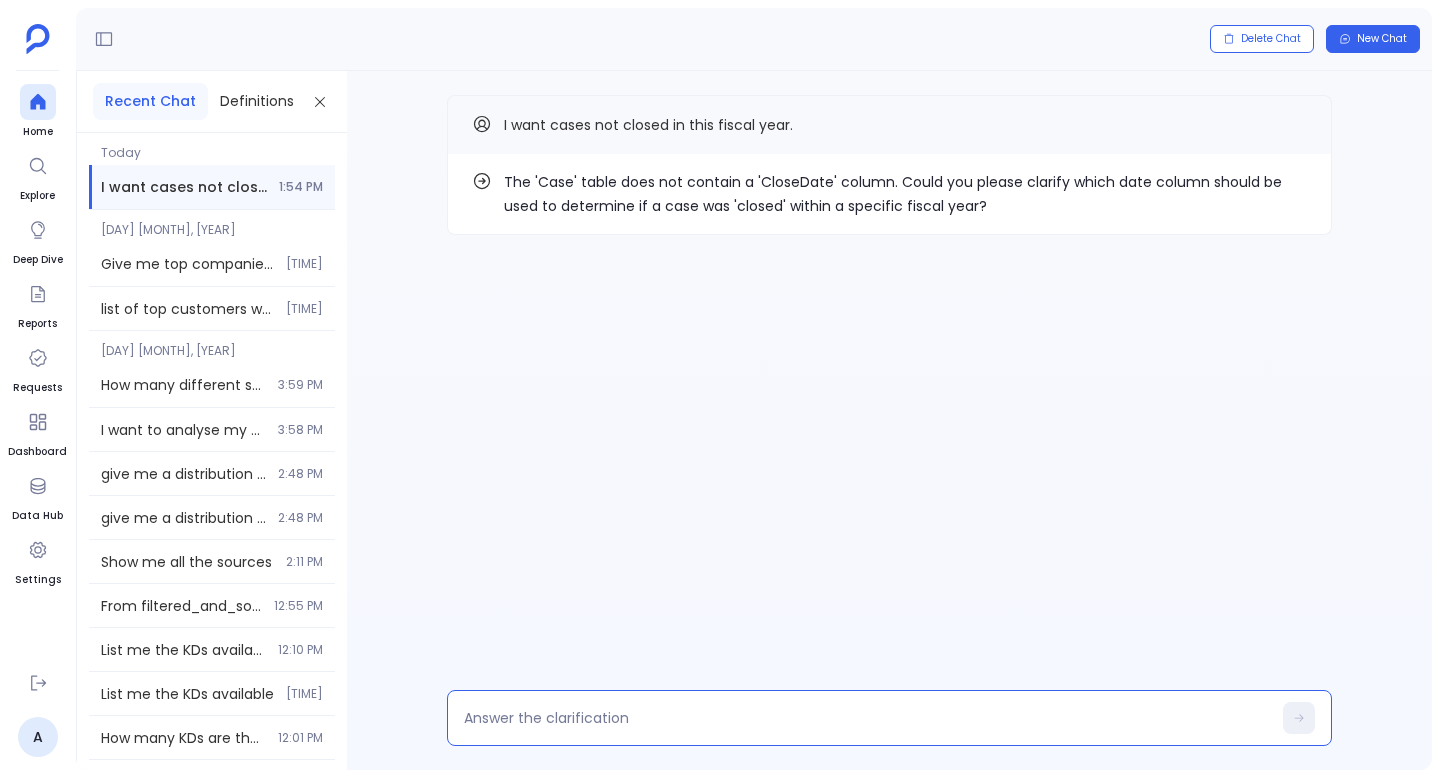 click at bounding box center (867, 718) 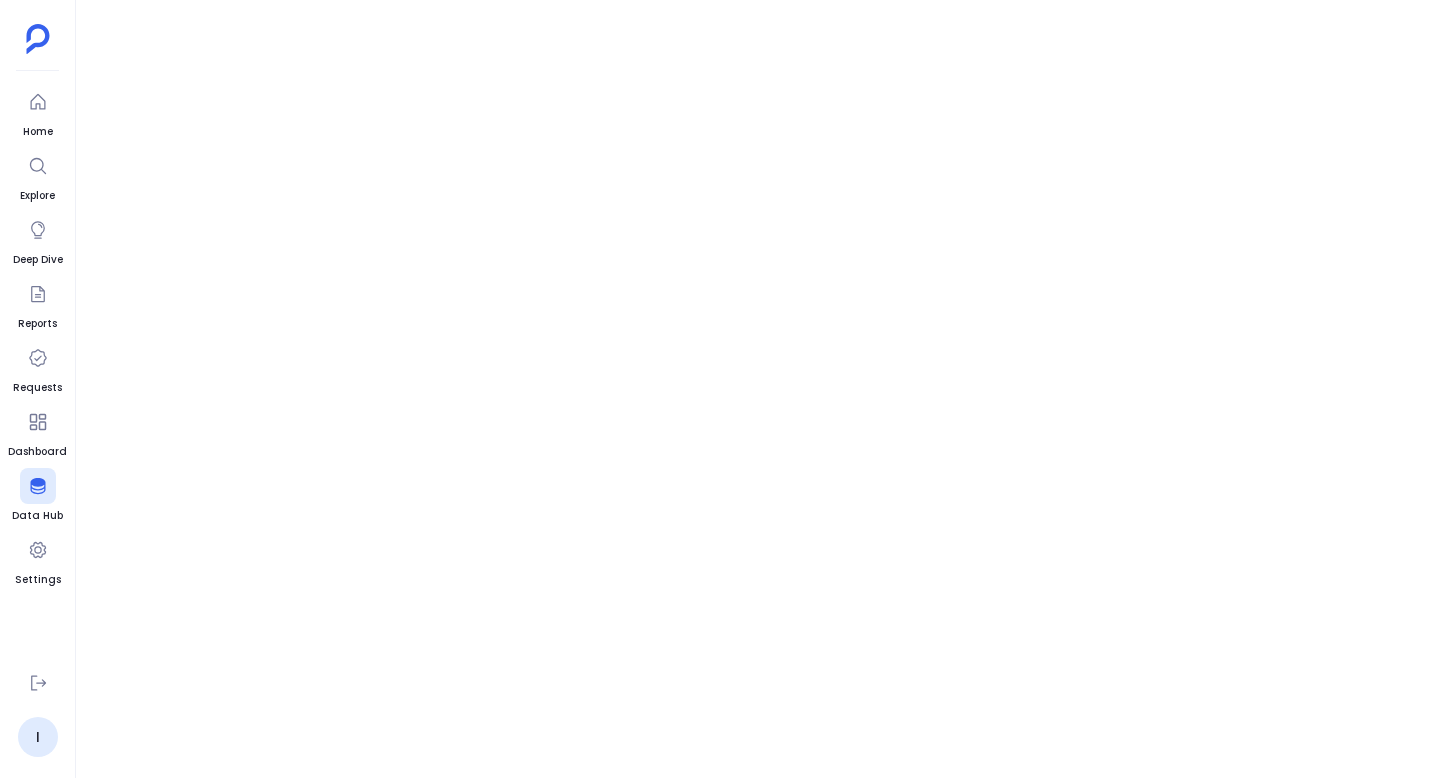 scroll, scrollTop: 0, scrollLeft: 0, axis: both 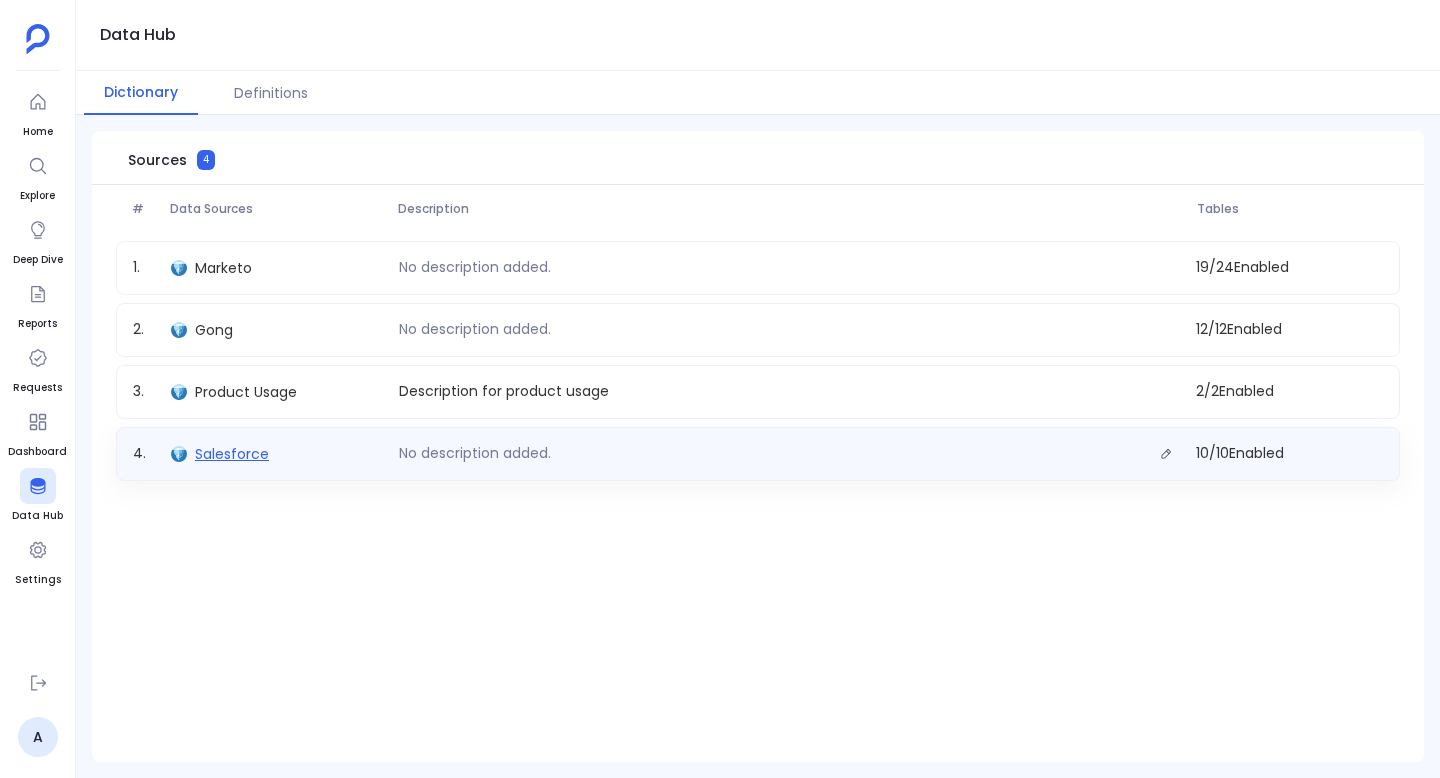 click on "Salesforce" at bounding box center (232, 454) 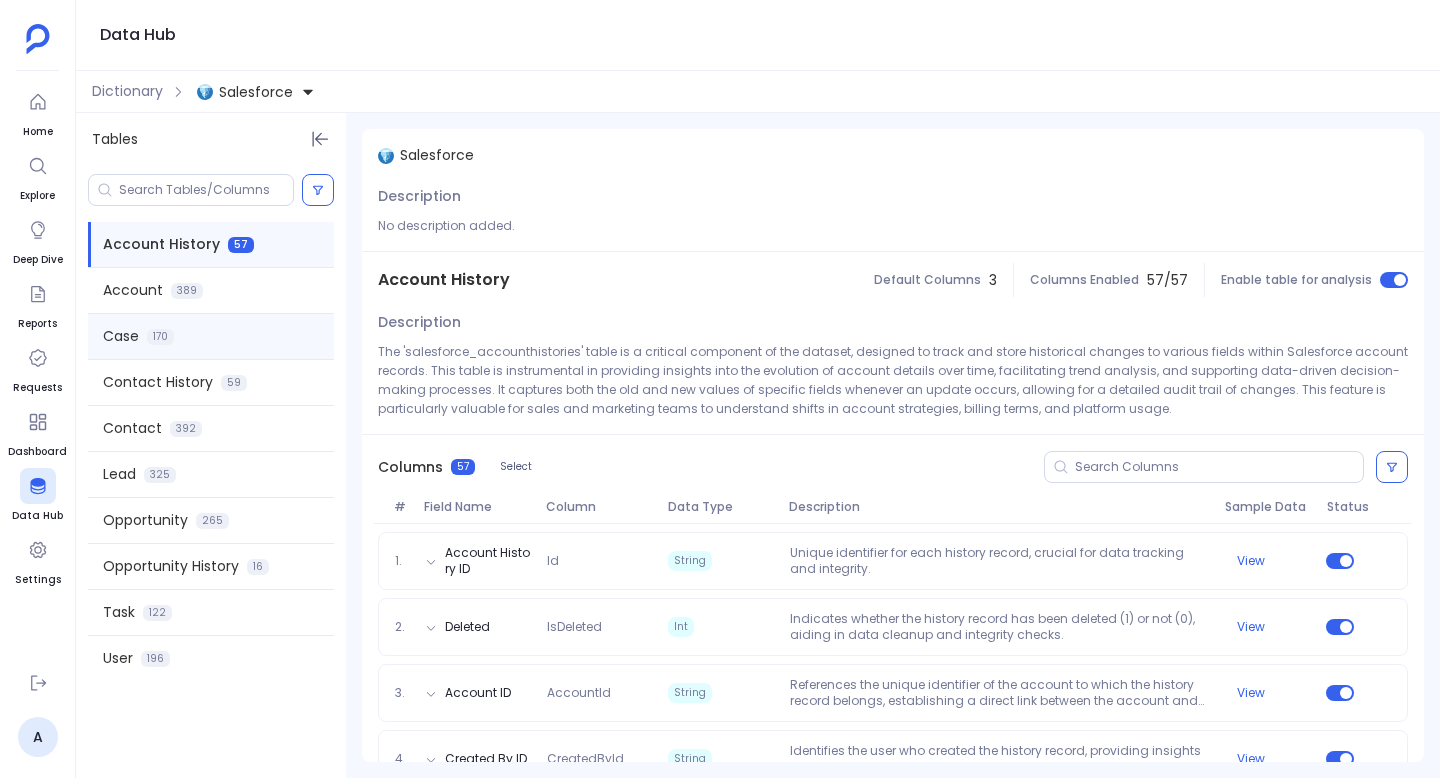 click on "Case" at bounding box center [121, 336] 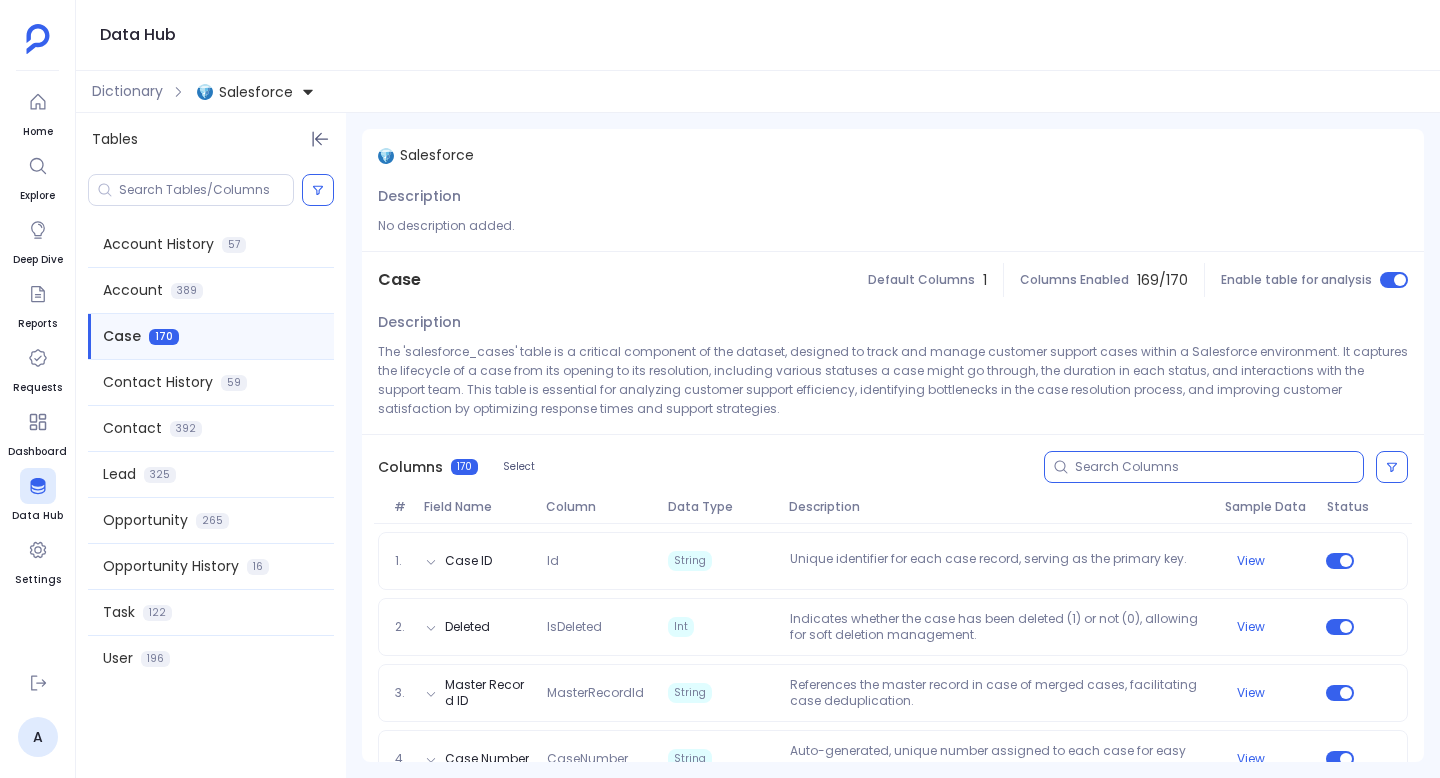 click at bounding box center [1219, 467] 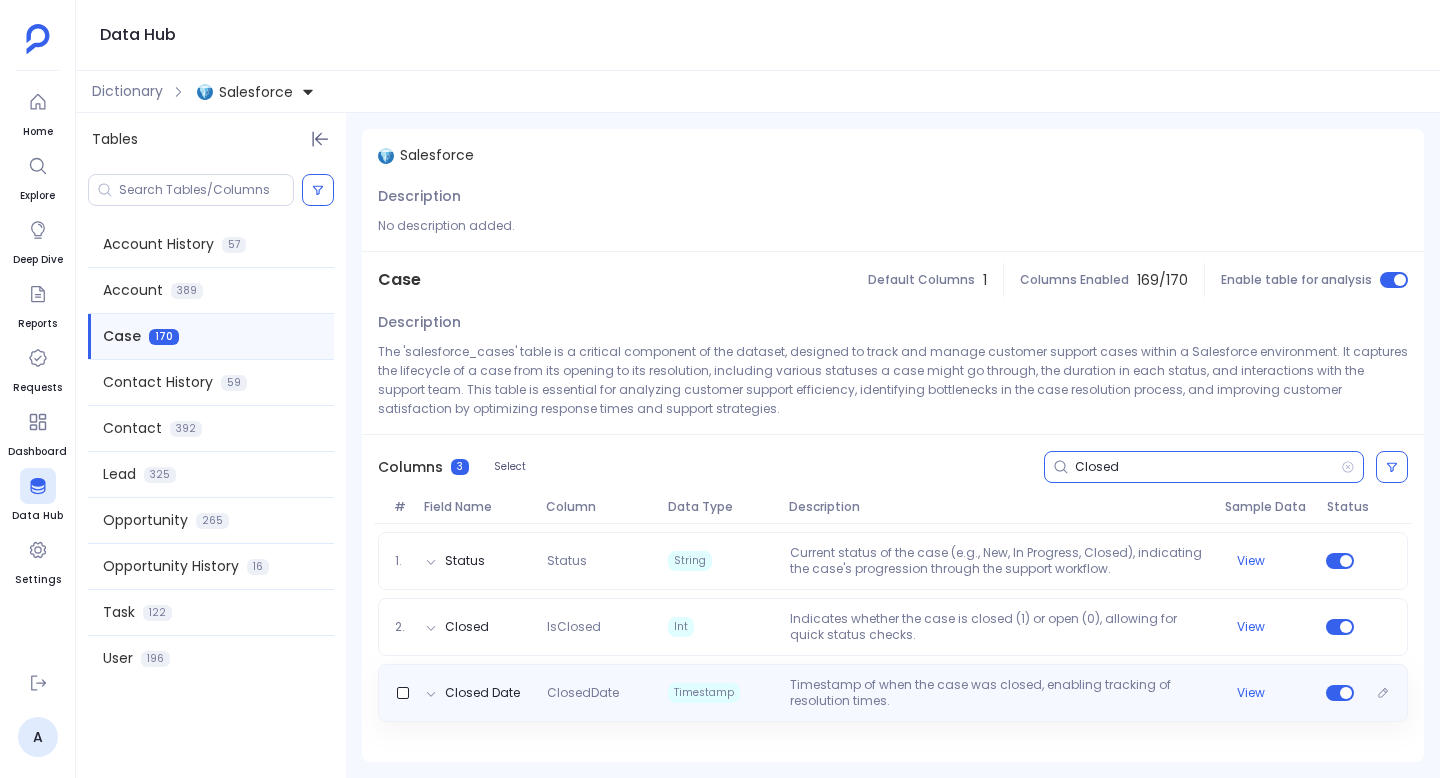 type on "Closed" 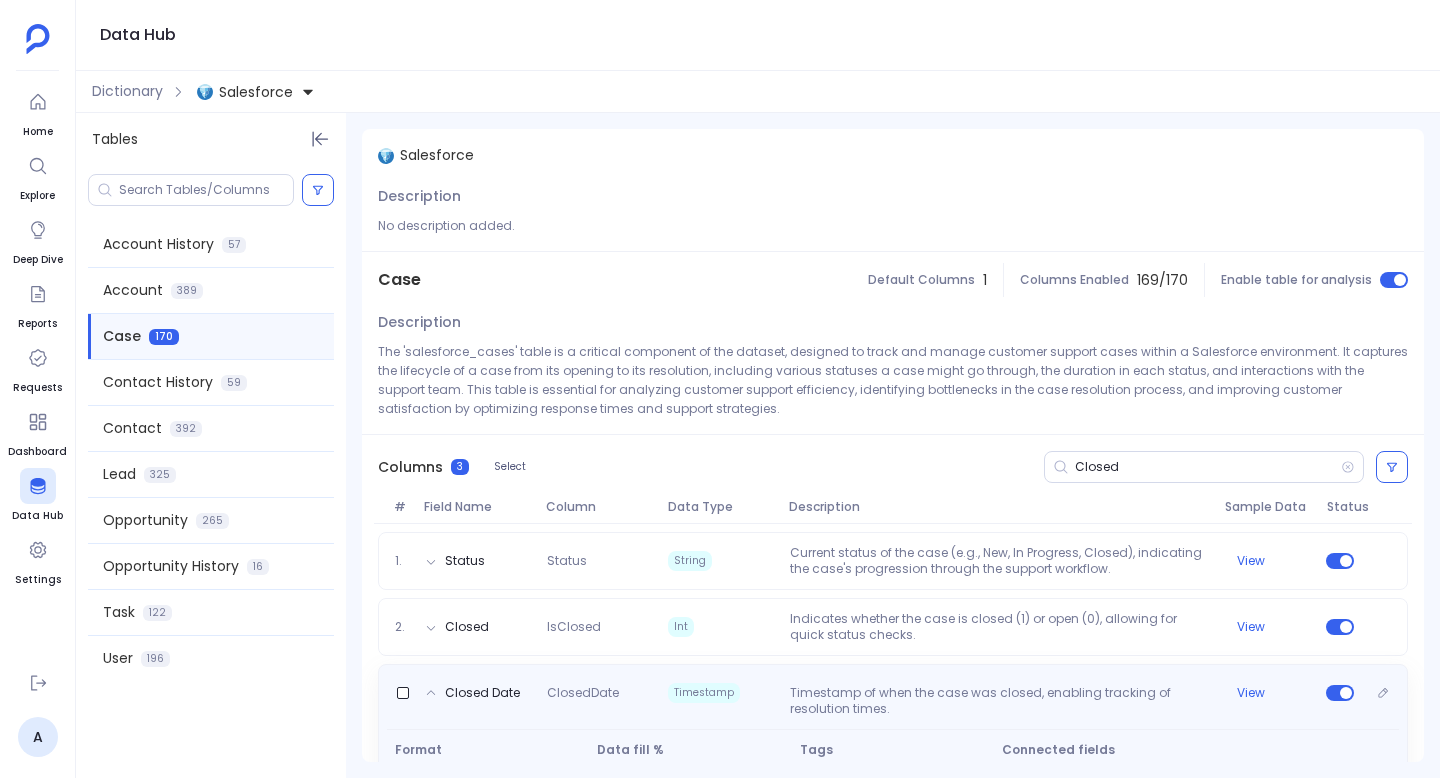 scroll, scrollTop: 61, scrollLeft: 0, axis: vertical 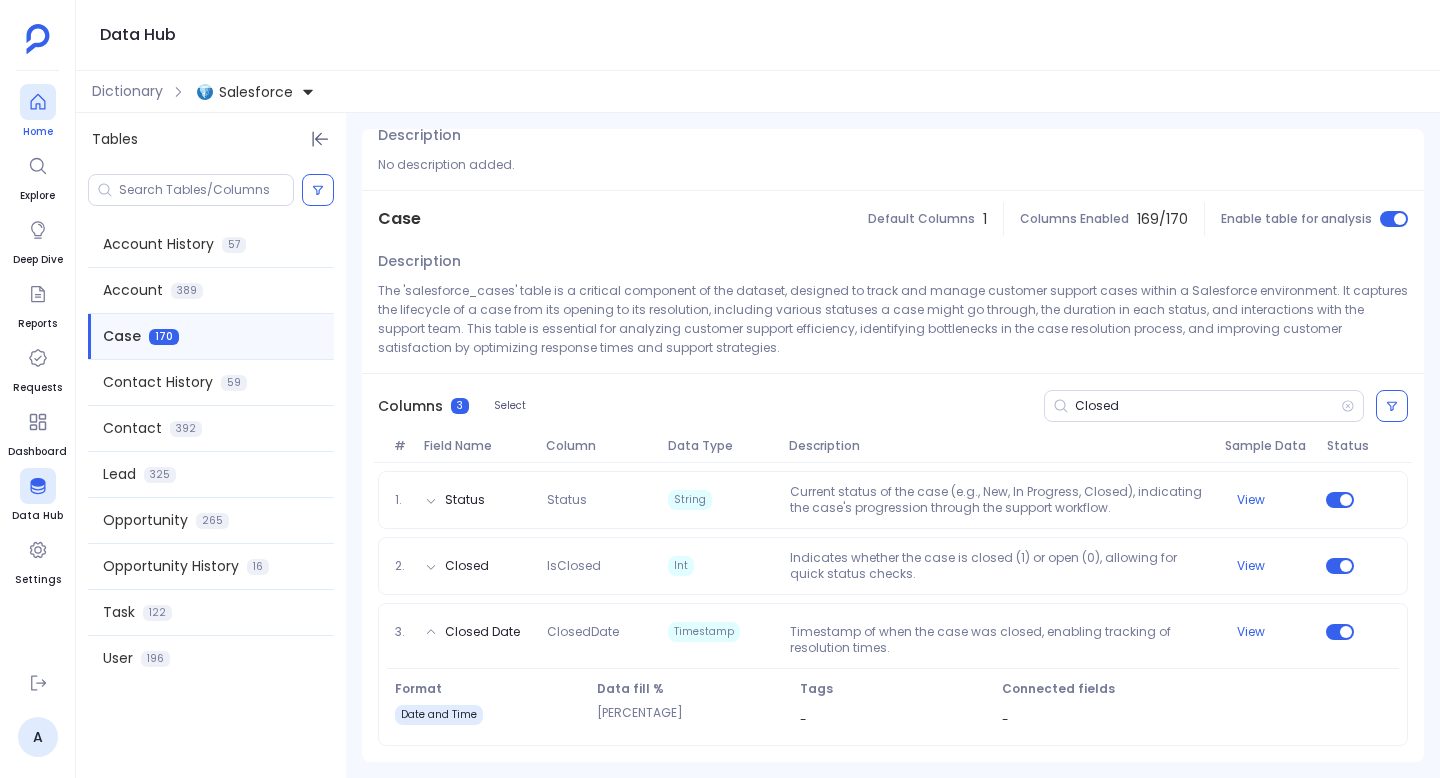 click 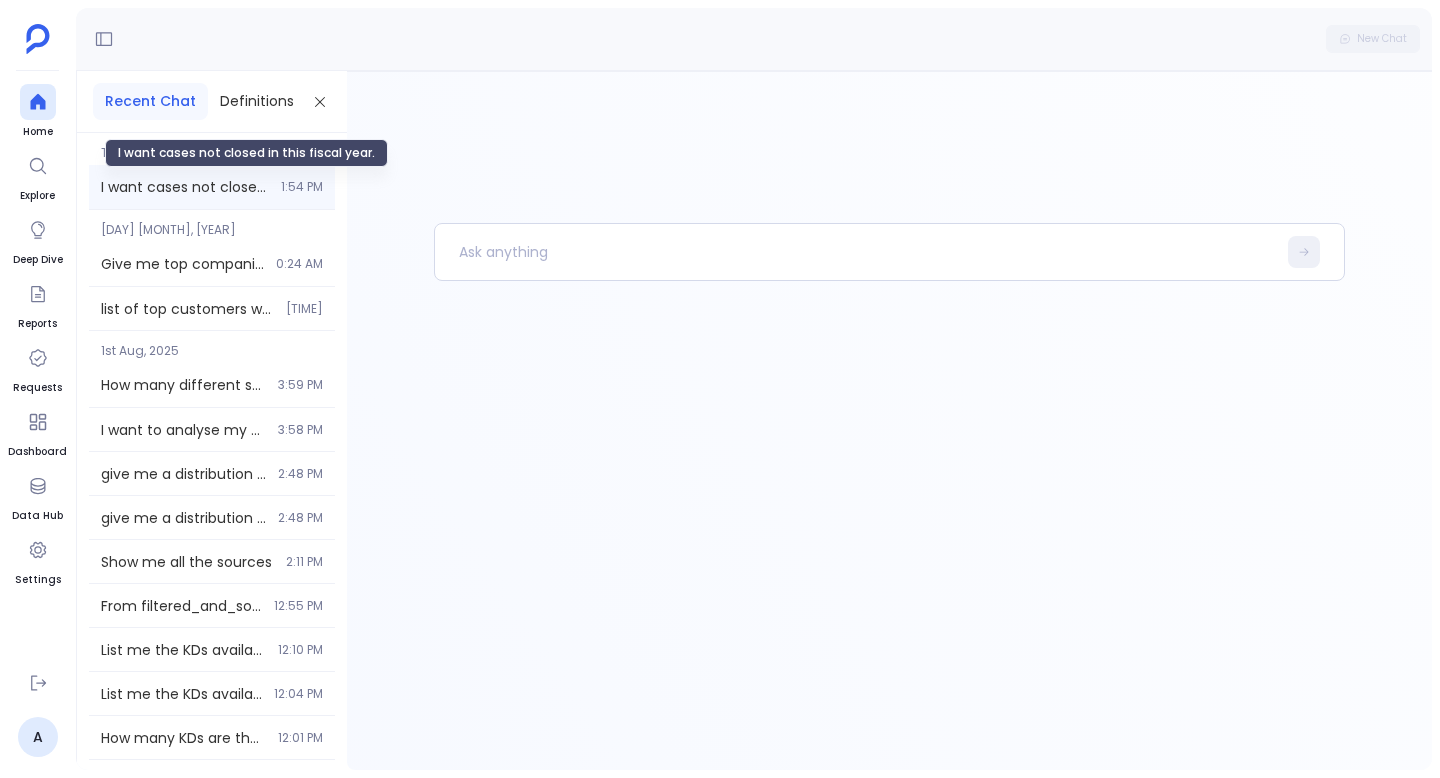 click on "I want cases not closed in this fiscal year." at bounding box center [185, 187] 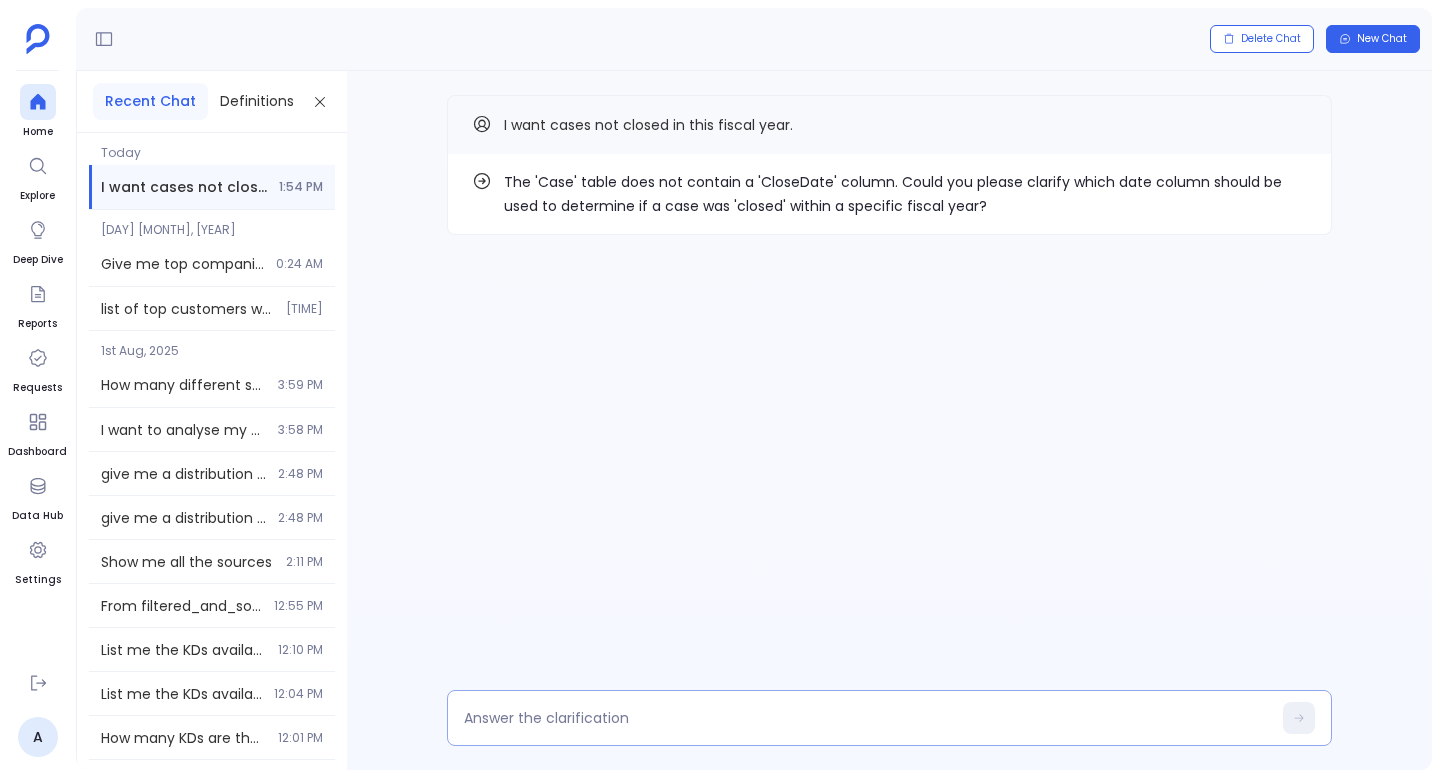 click at bounding box center [889, 718] 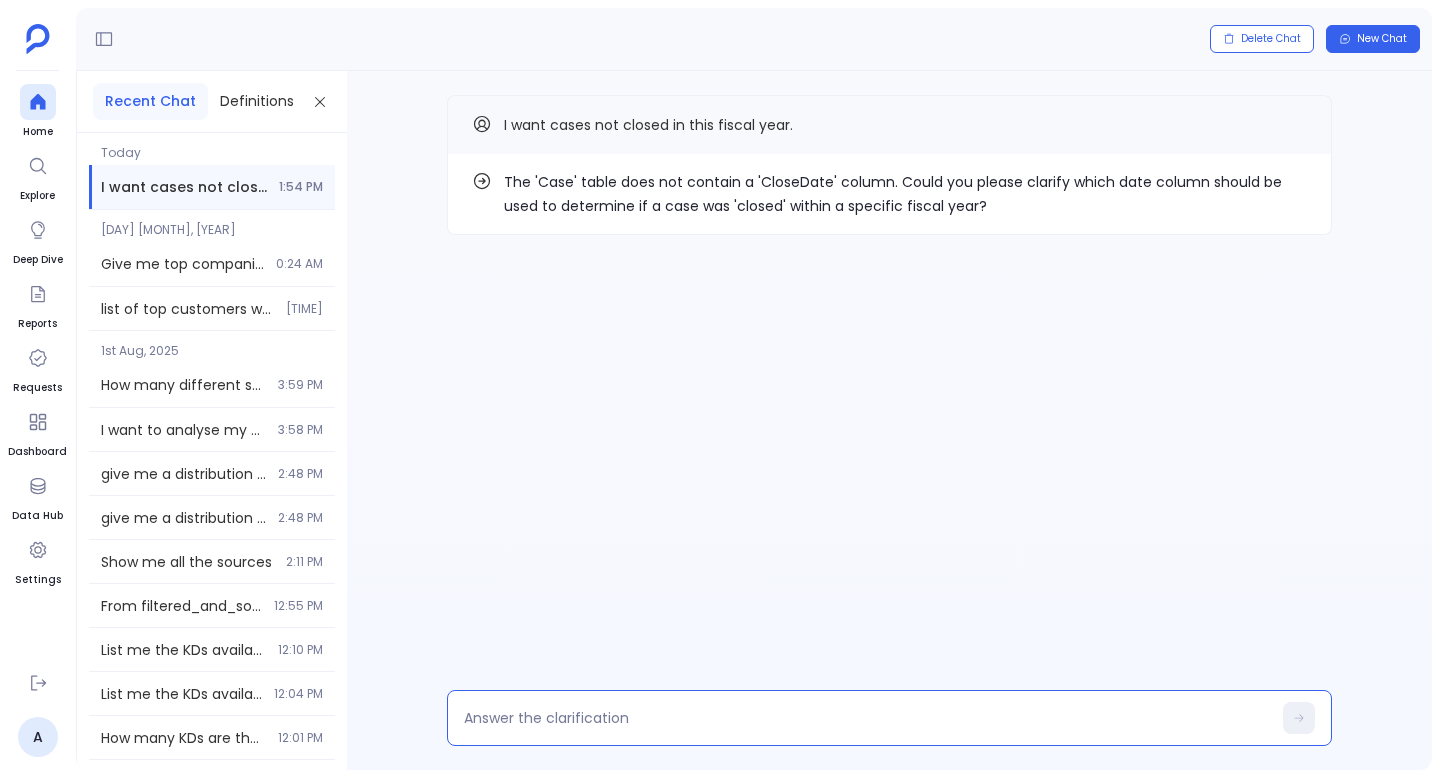 click at bounding box center [867, 718] 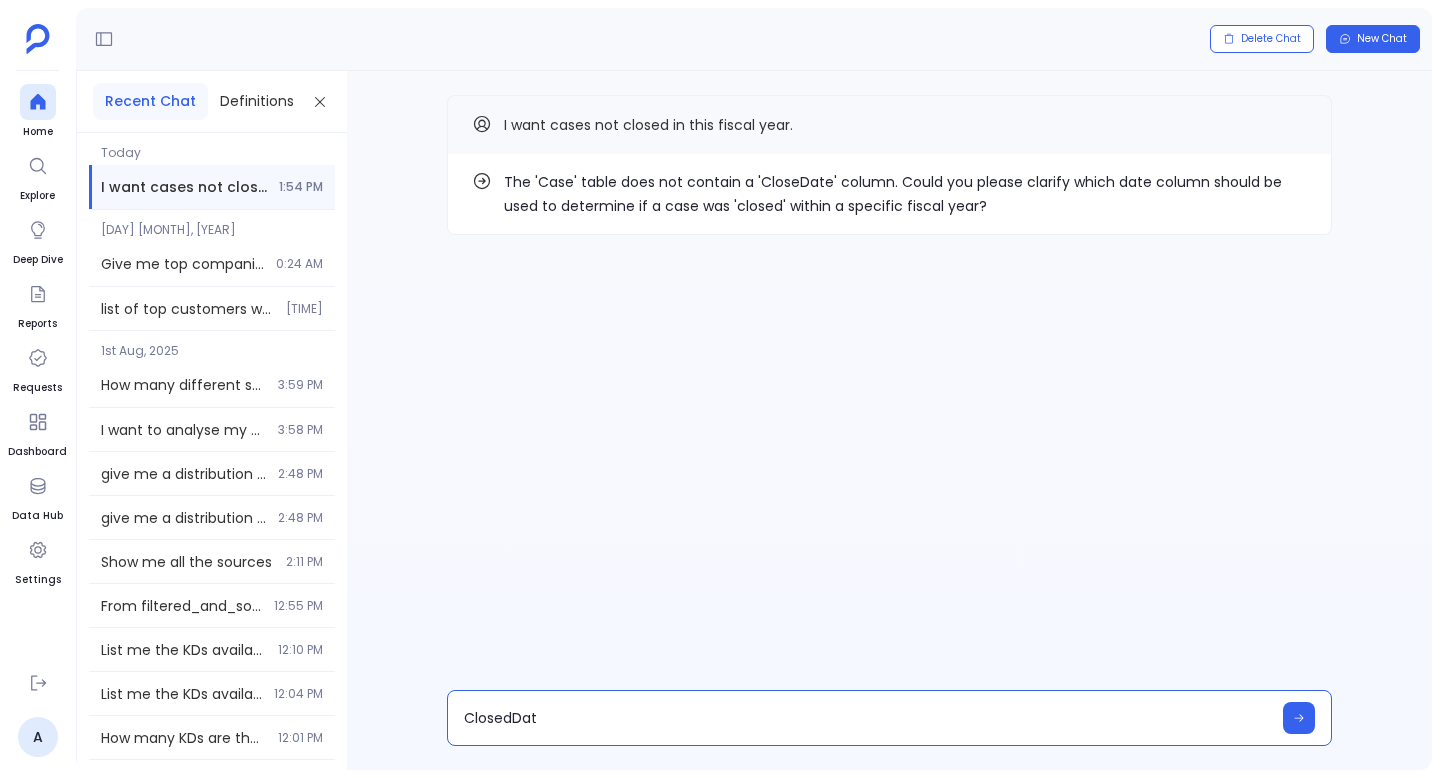 type on "ClosedDate" 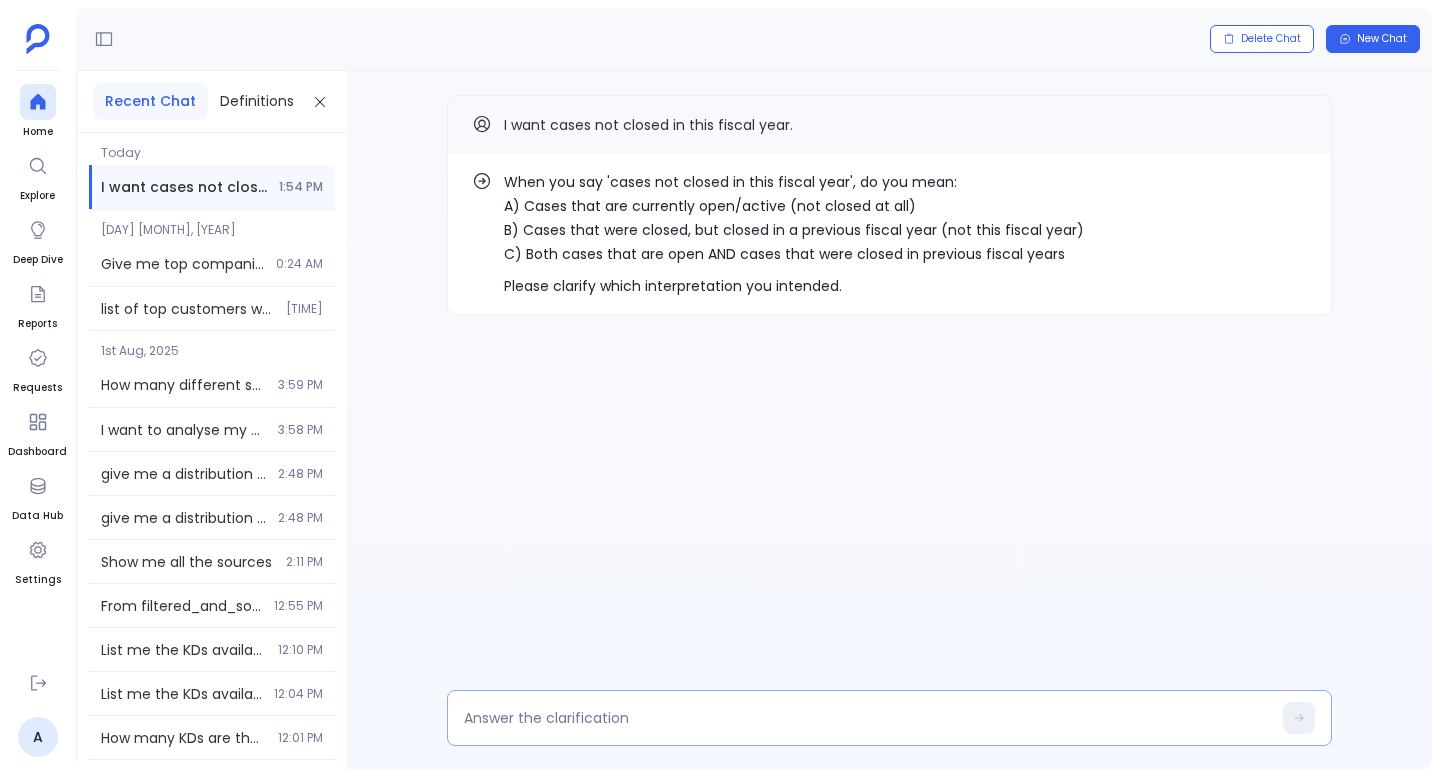 click at bounding box center [889, 718] 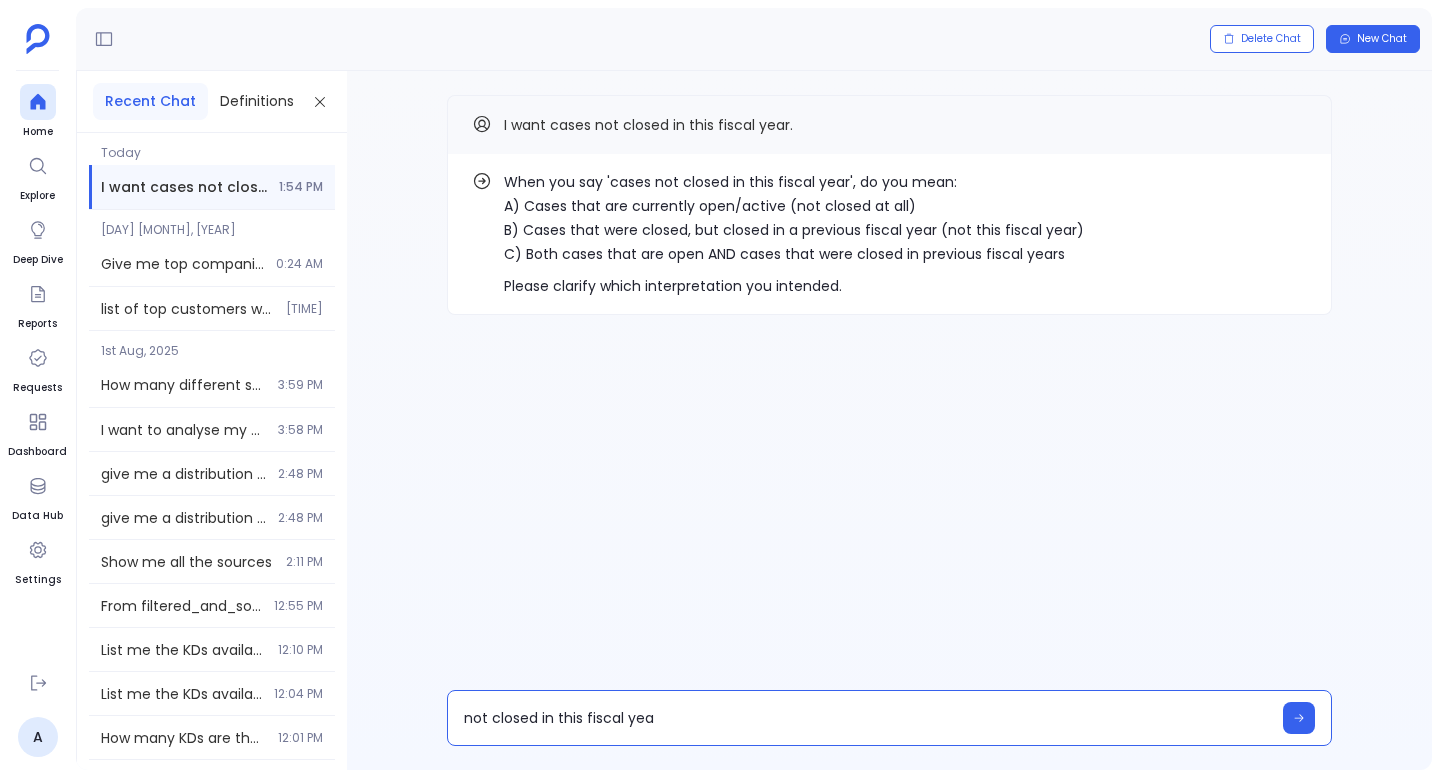 type on "not closed in this fiscal year" 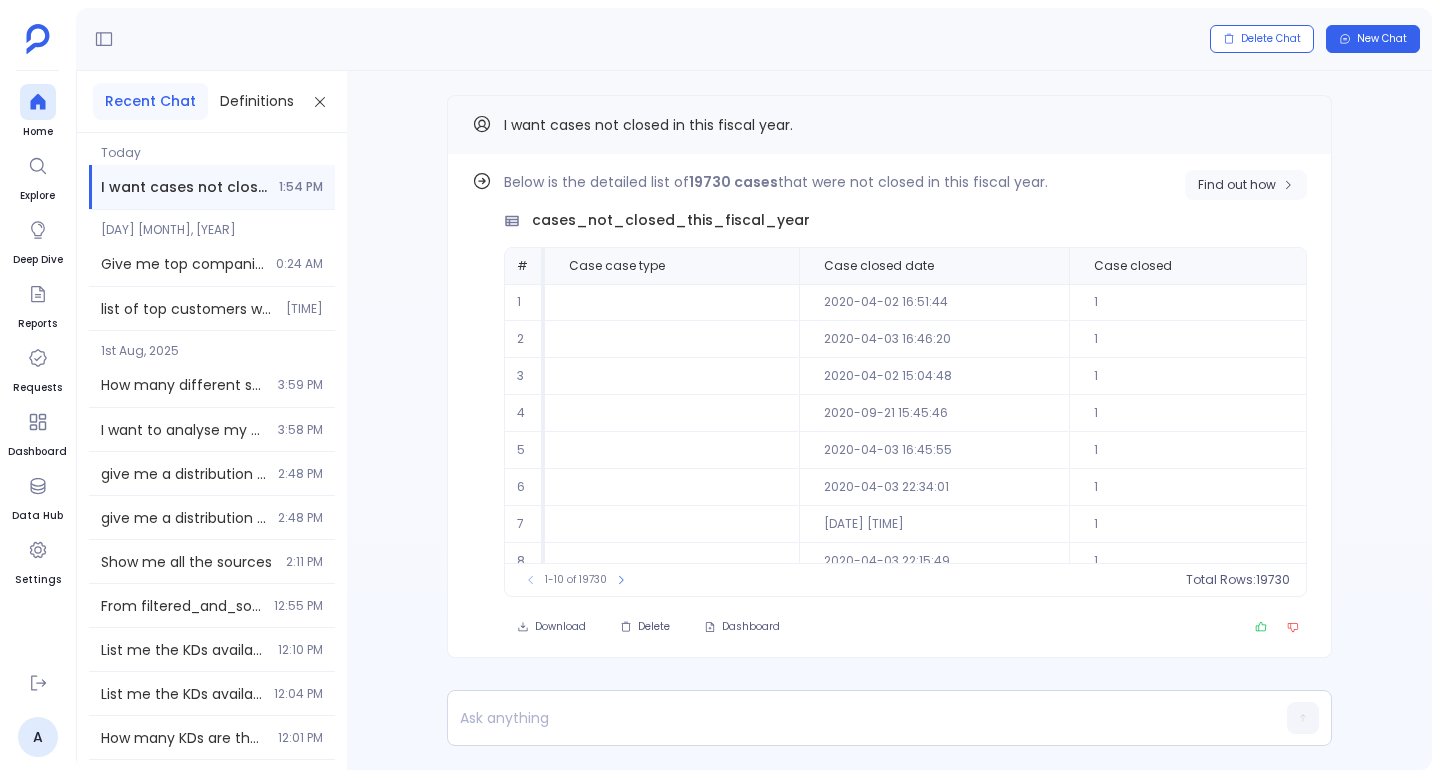 click on "Find out how" at bounding box center [1237, 185] 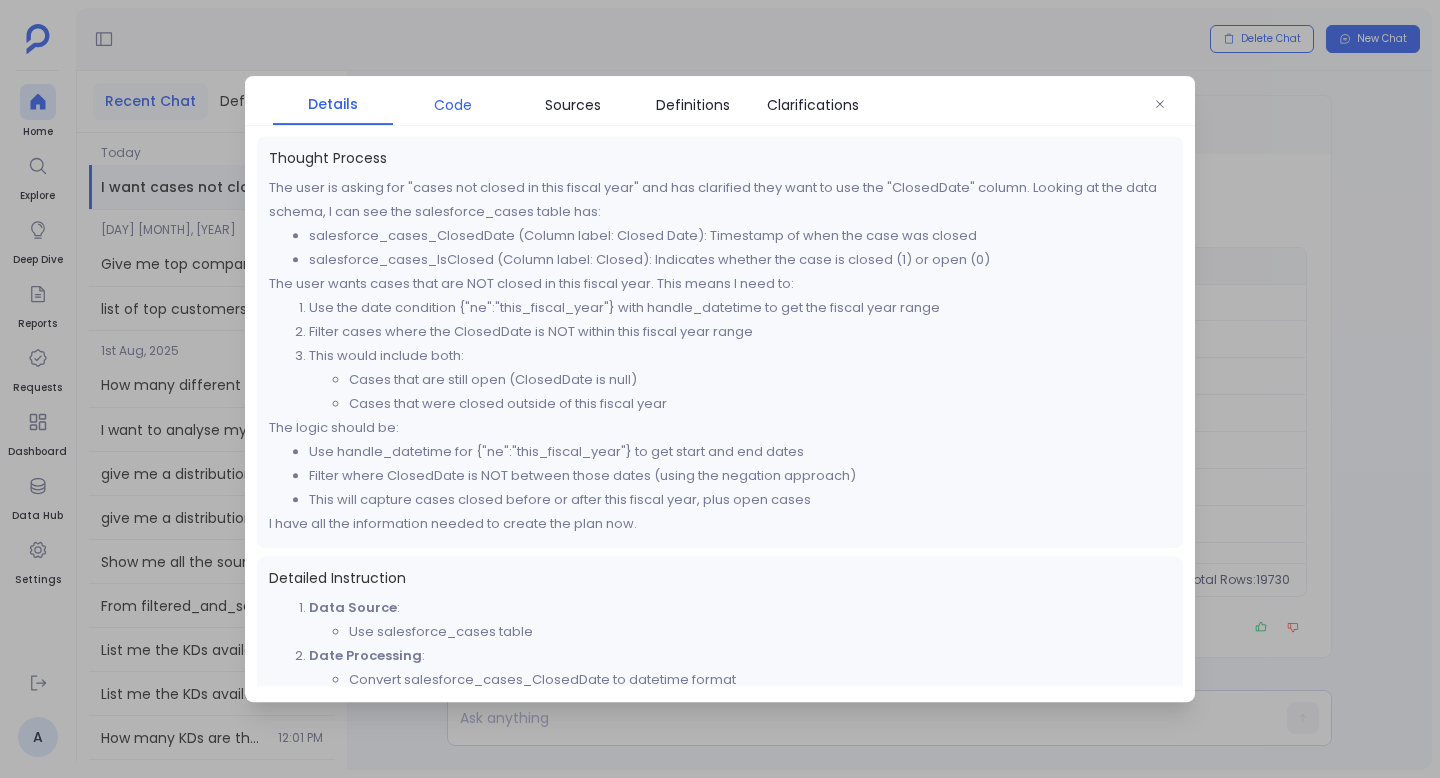 click on "Code" at bounding box center [453, 105] 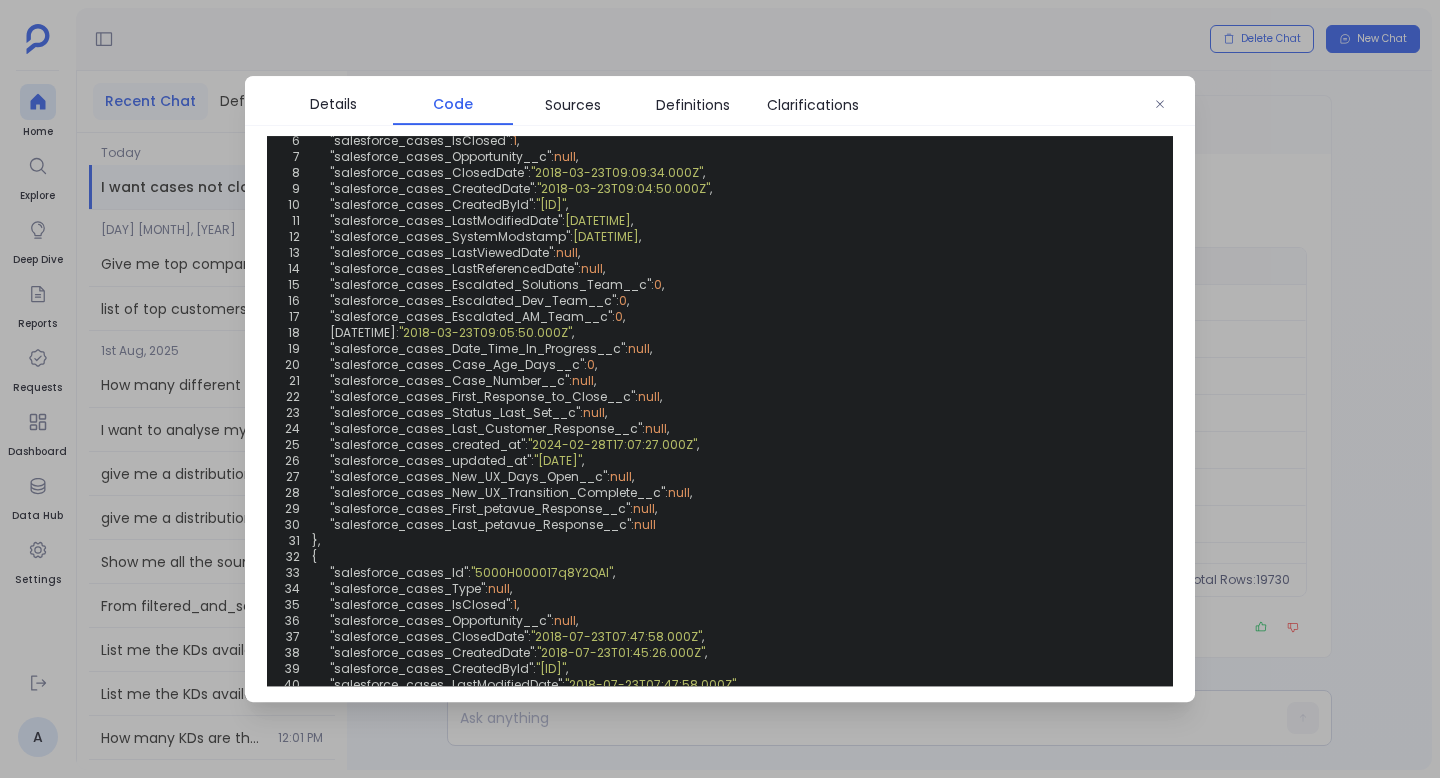 scroll, scrollTop: 0, scrollLeft: 0, axis: both 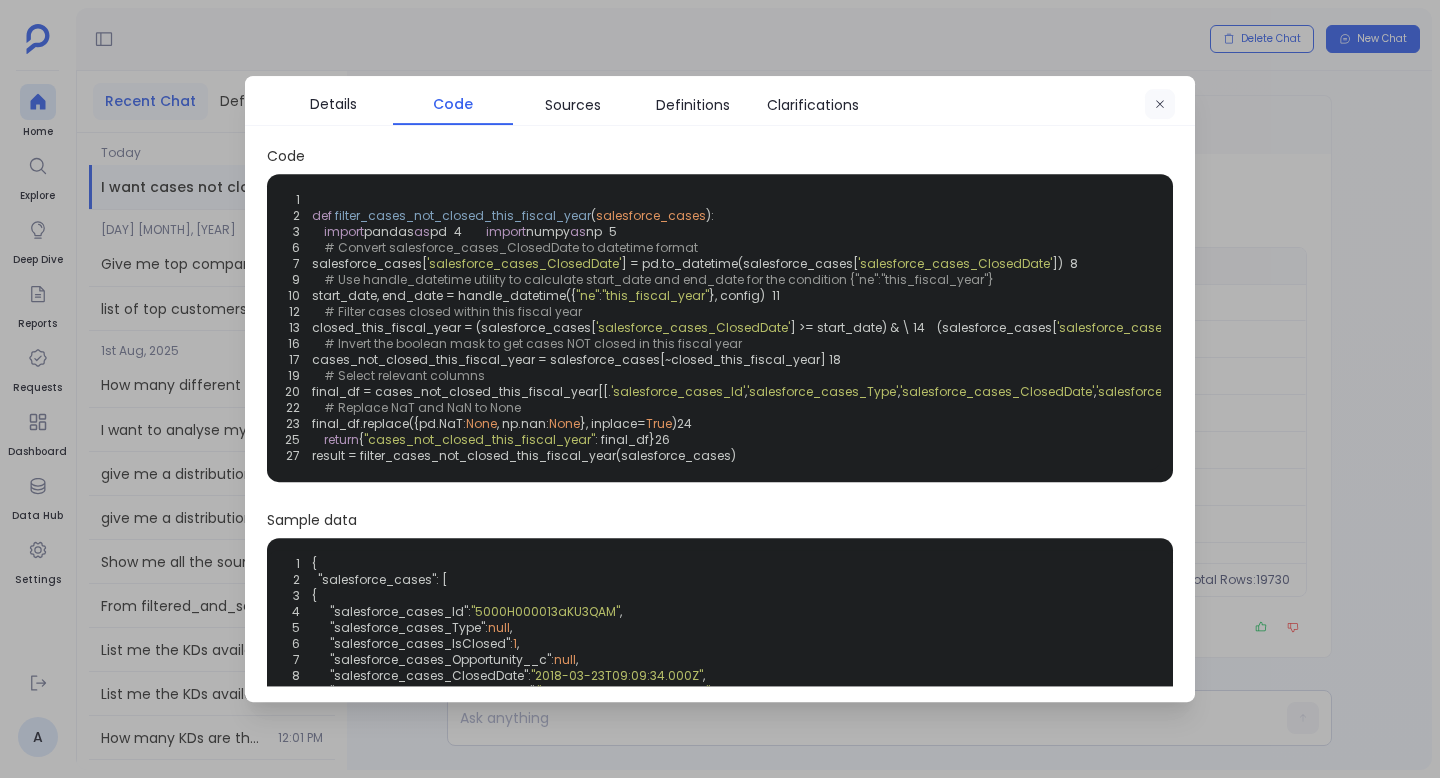 click at bounding box center (1160, 105) 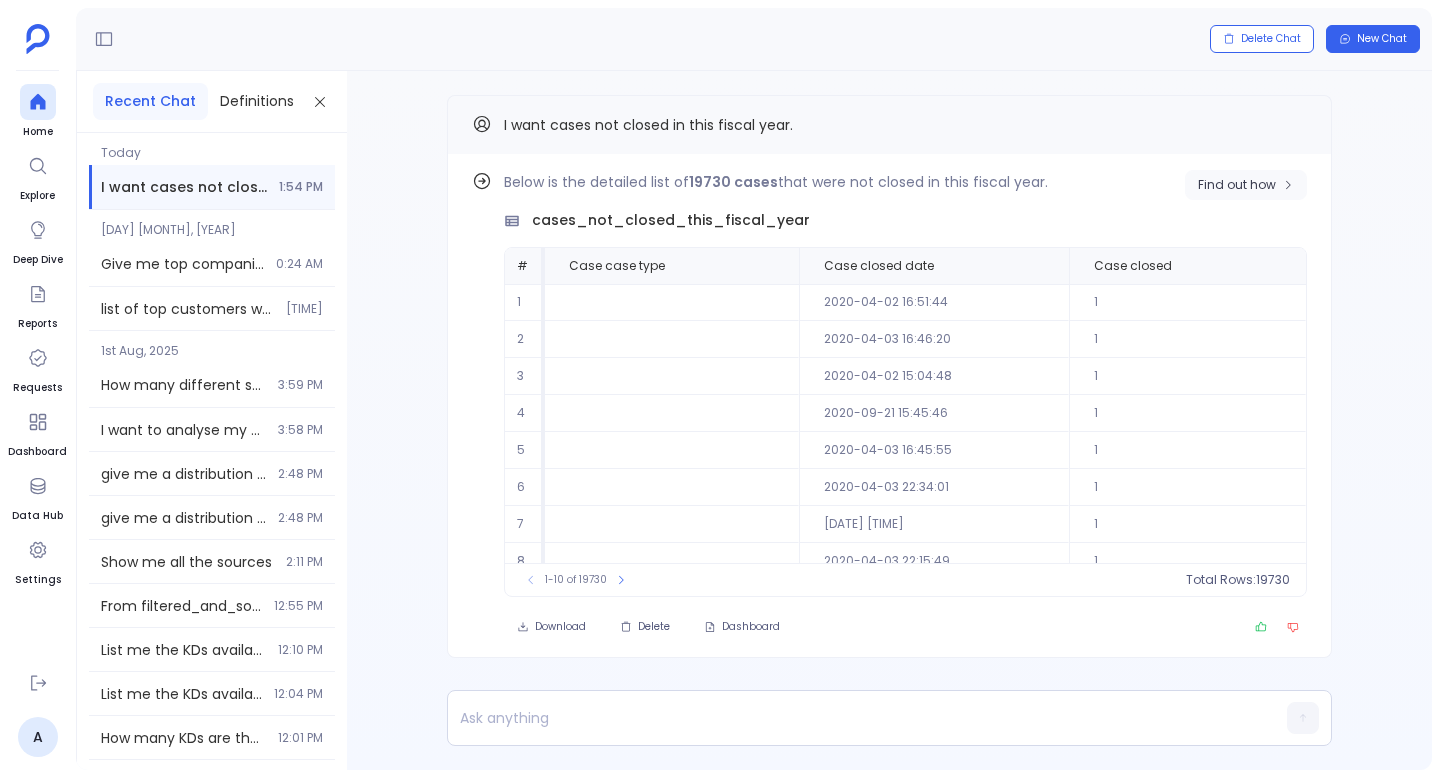 click on "Find out how" at bounding box center [1246, 185] 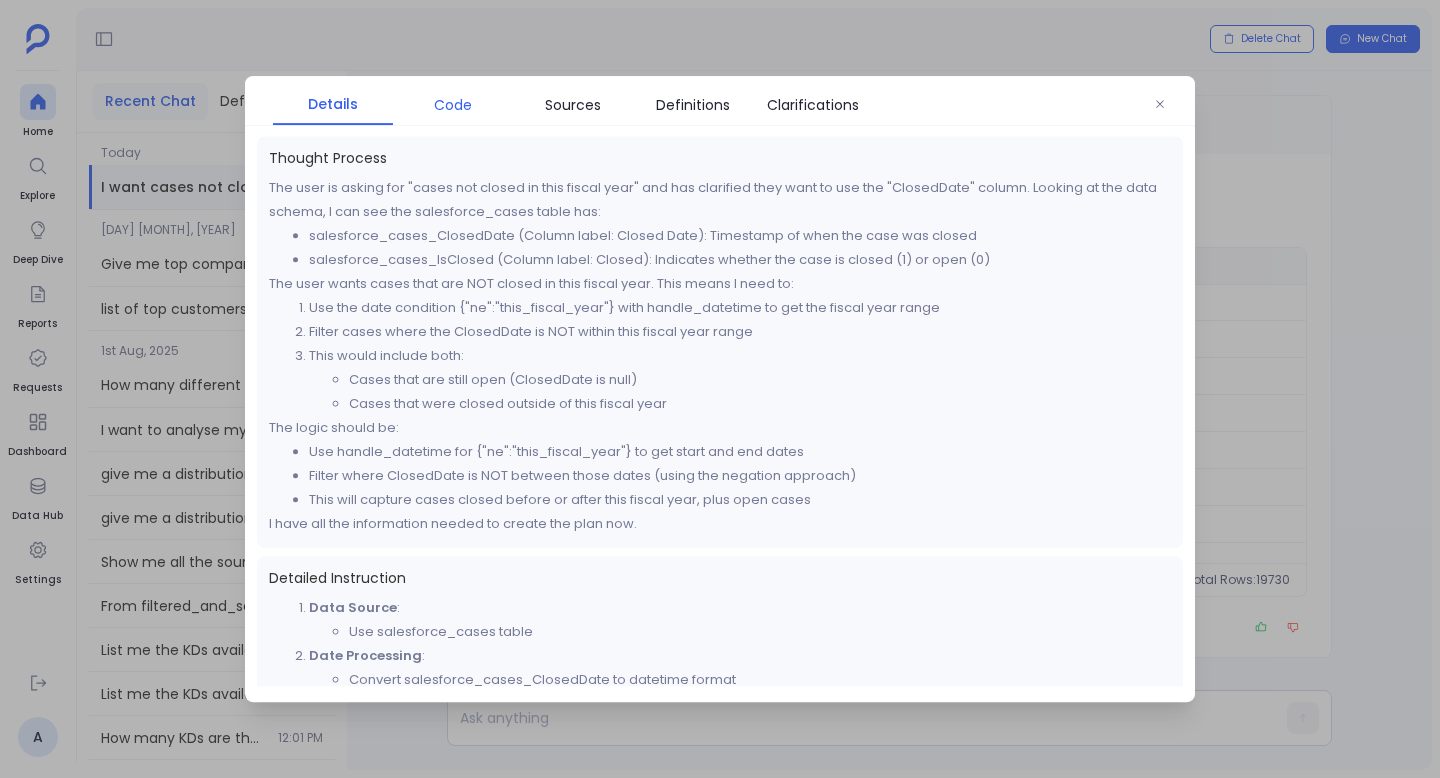 click on "Code" at bounding box center [453, 105] 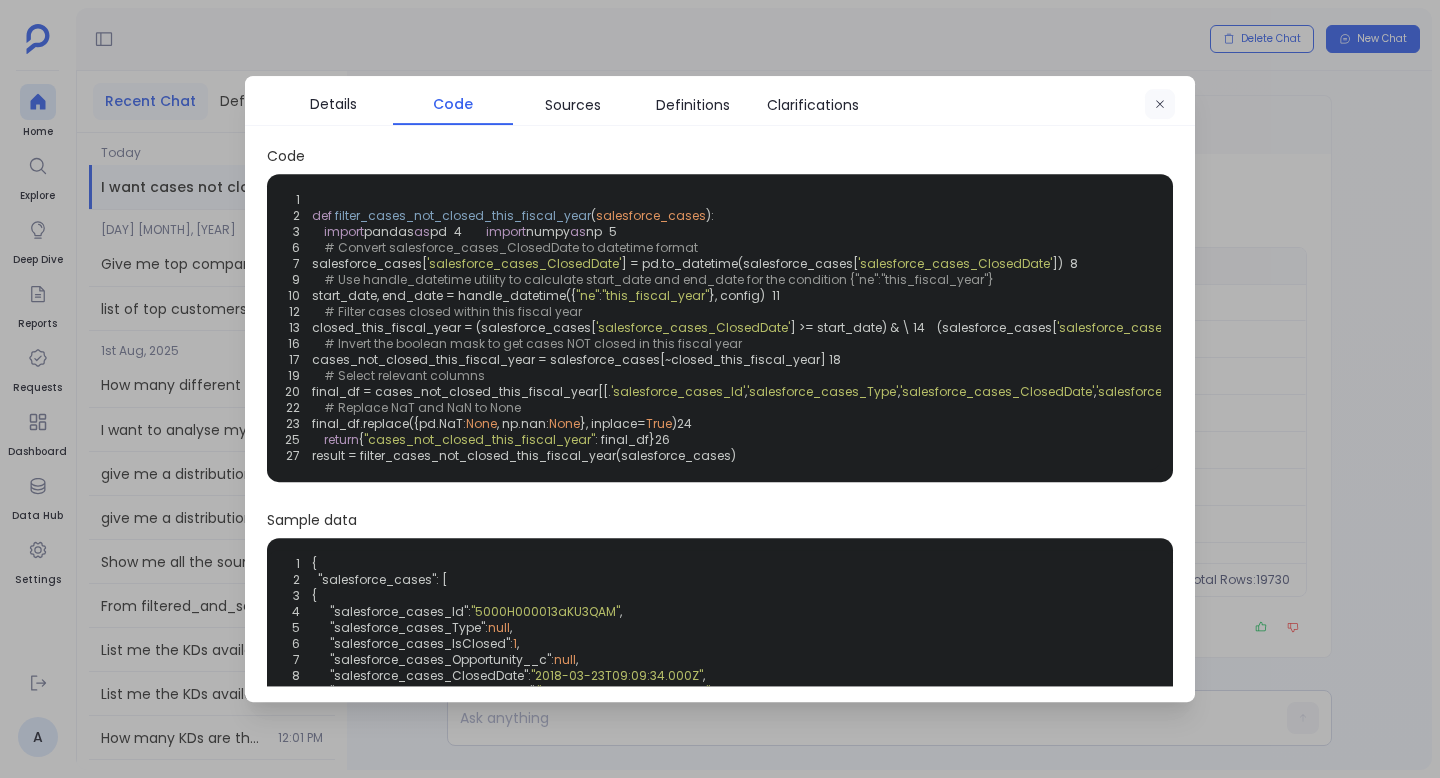 click 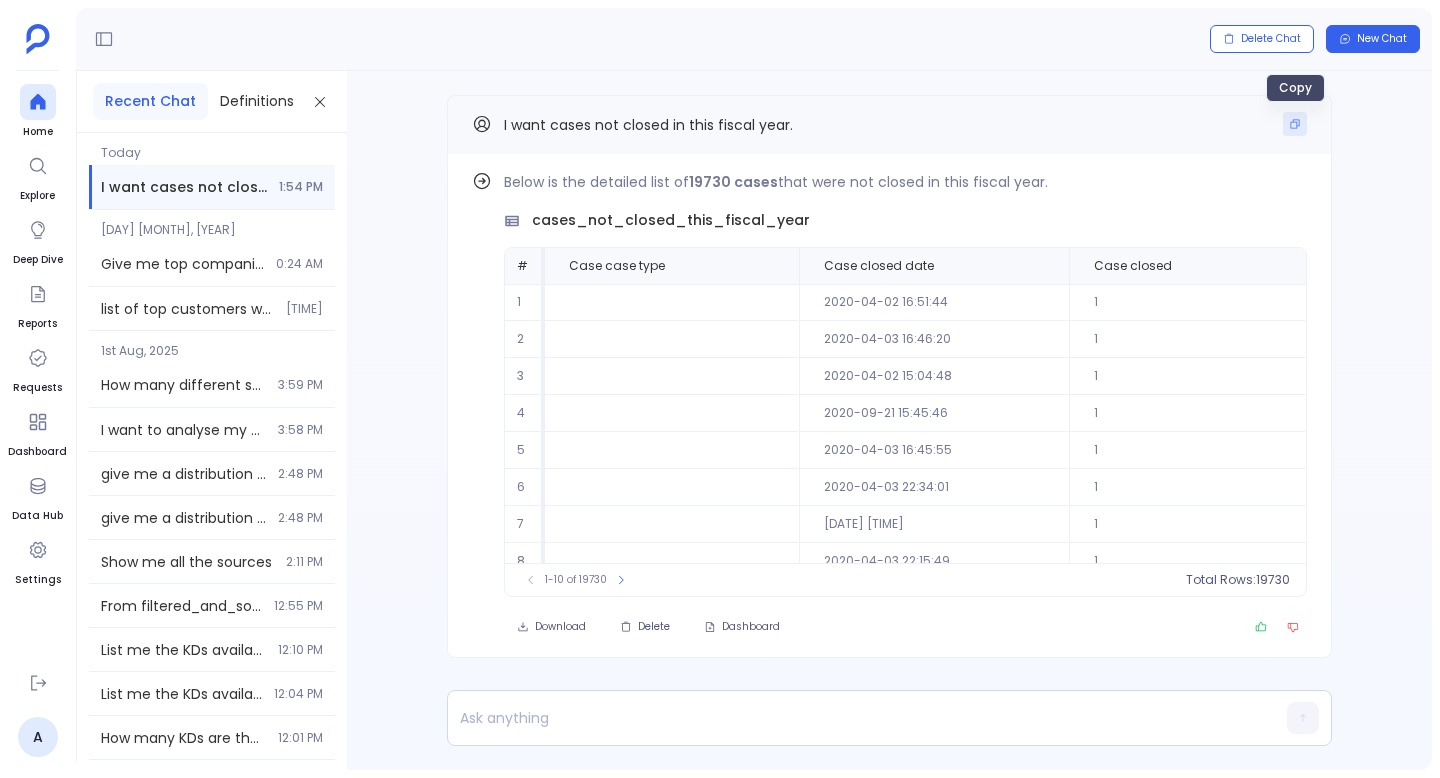 click 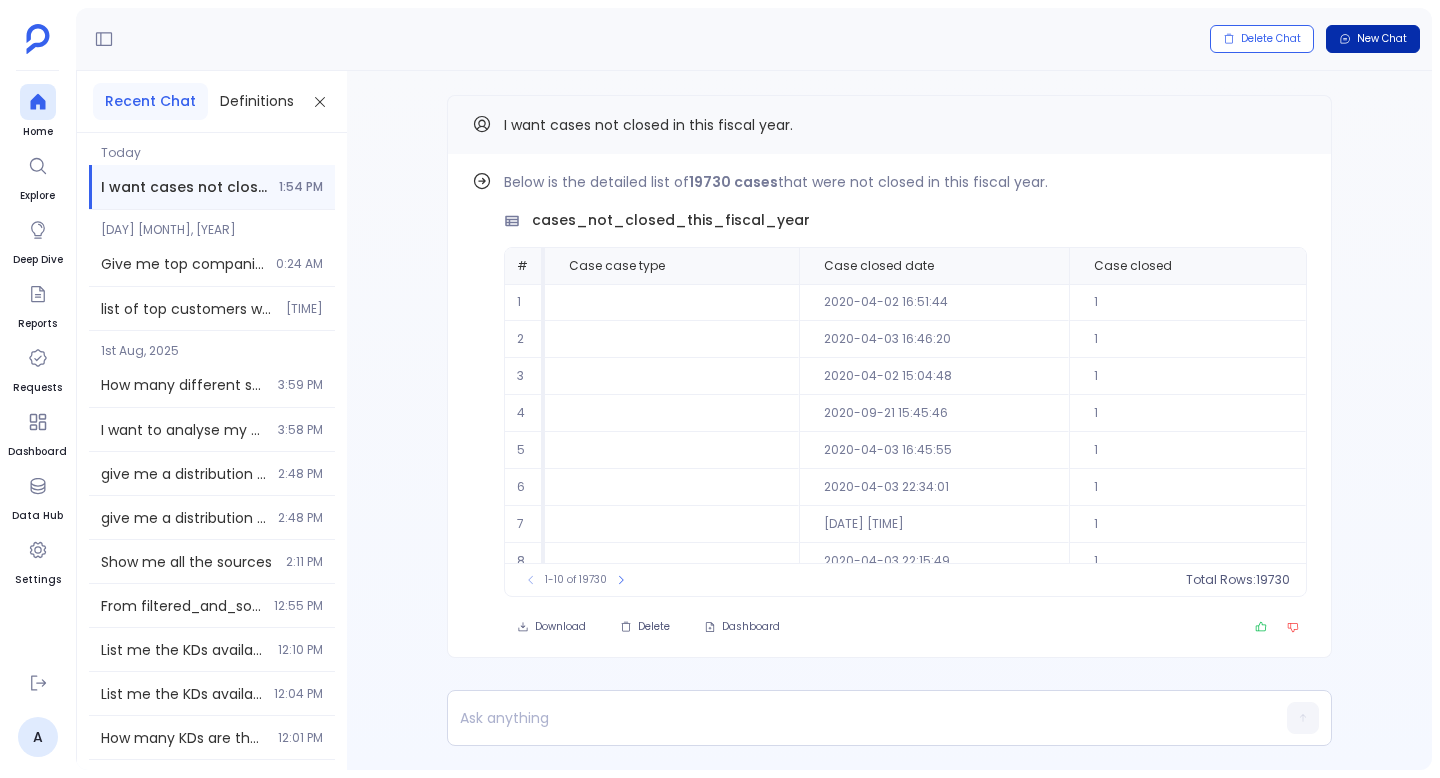 click on "New Chat" at bounding box center (1373, 39) 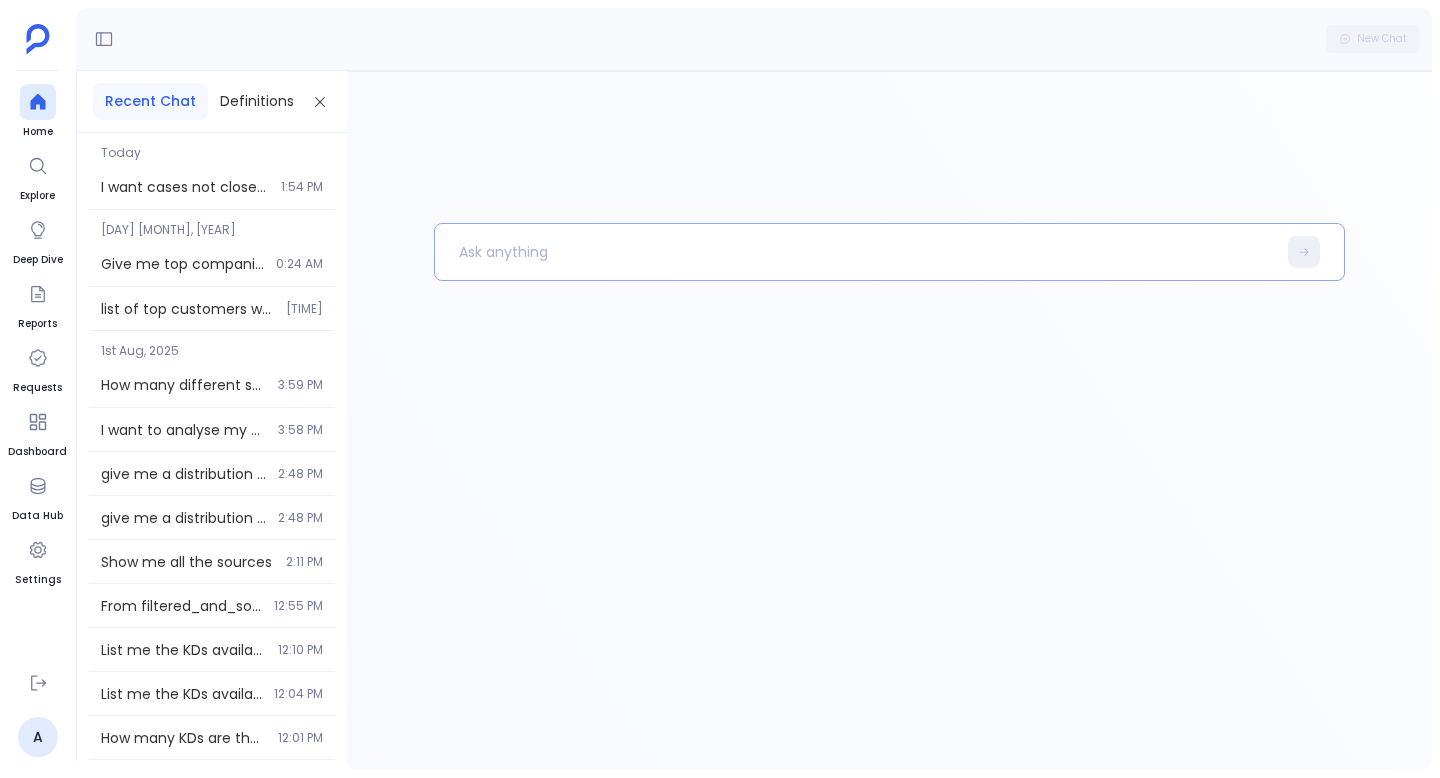 click at bounding box center [855, 252] 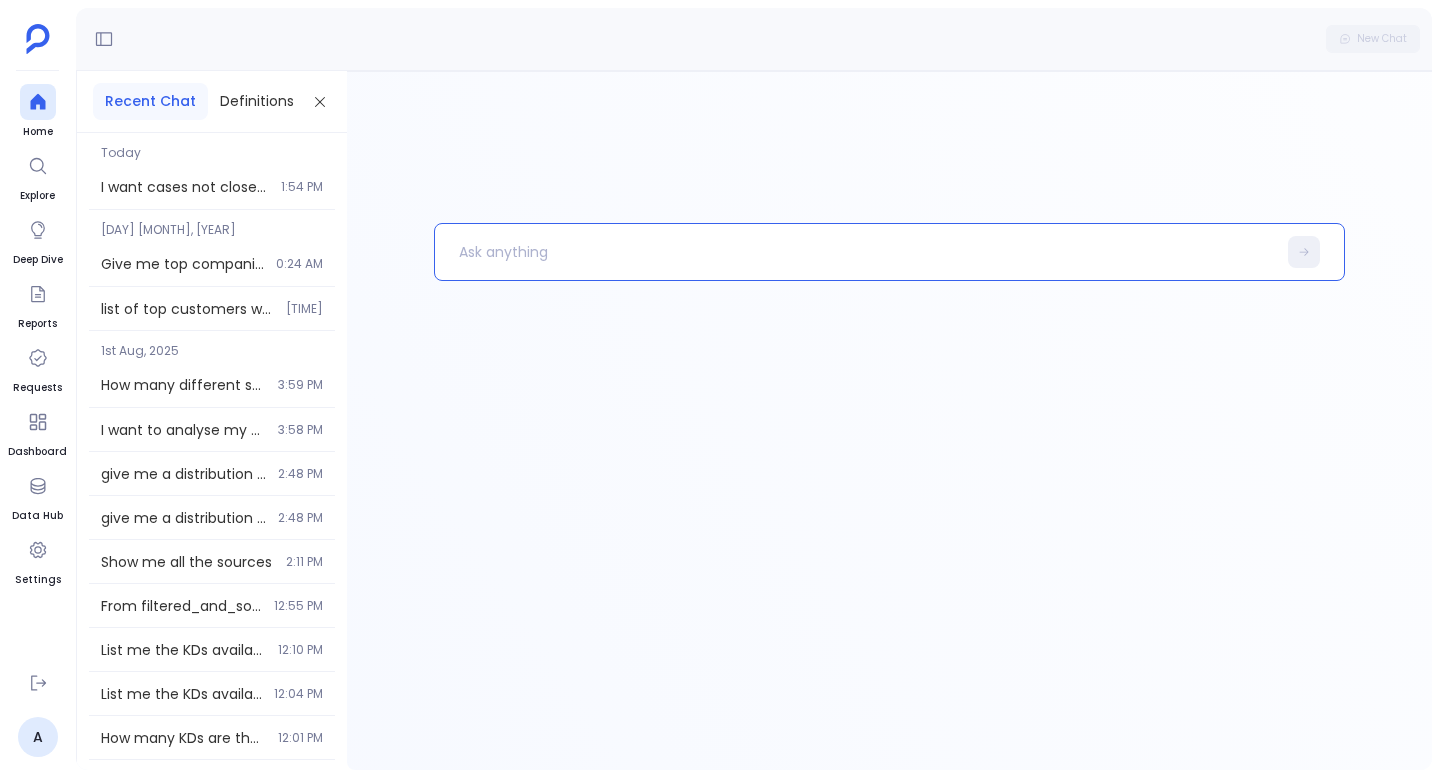 paste 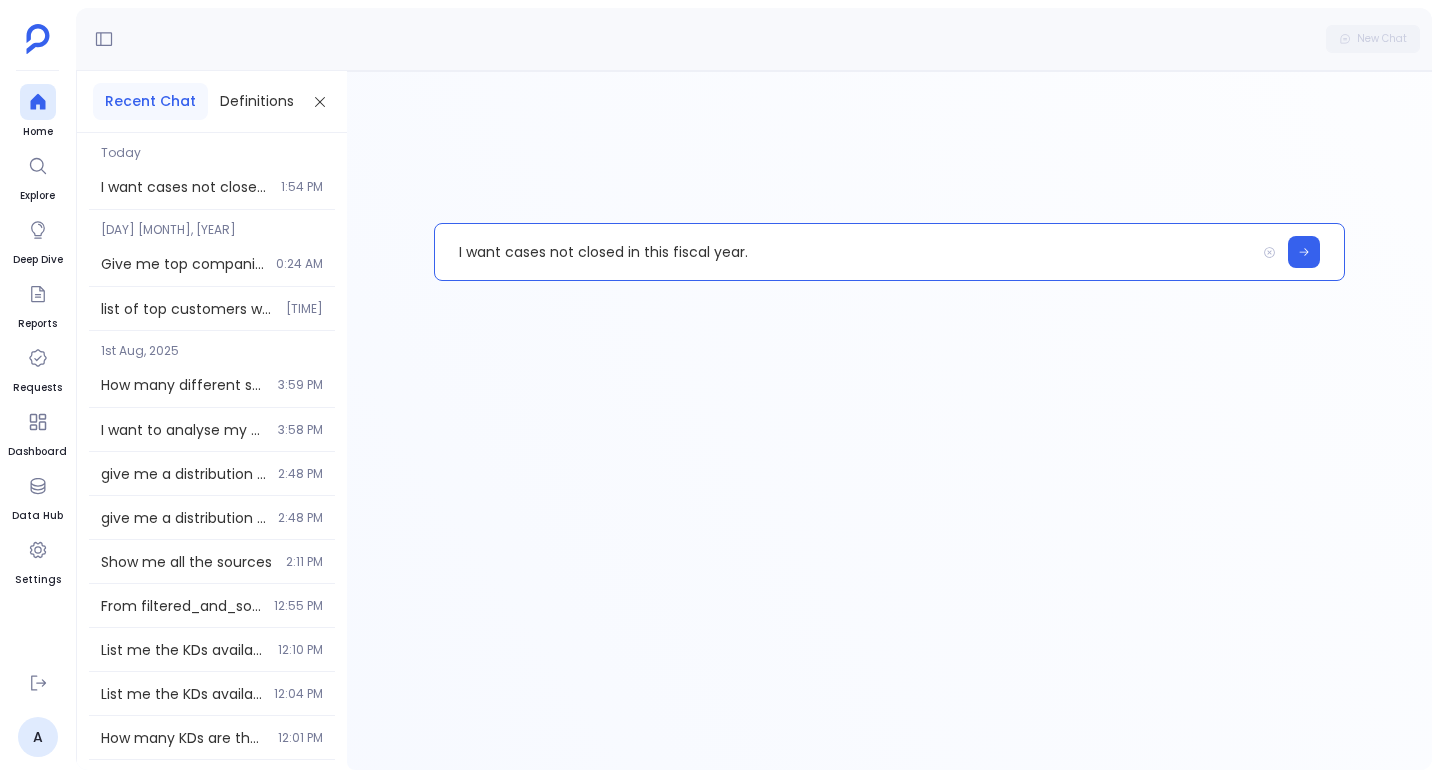 click on "I want cases not closed in this fiscal year." at bounding box center (845, 252) 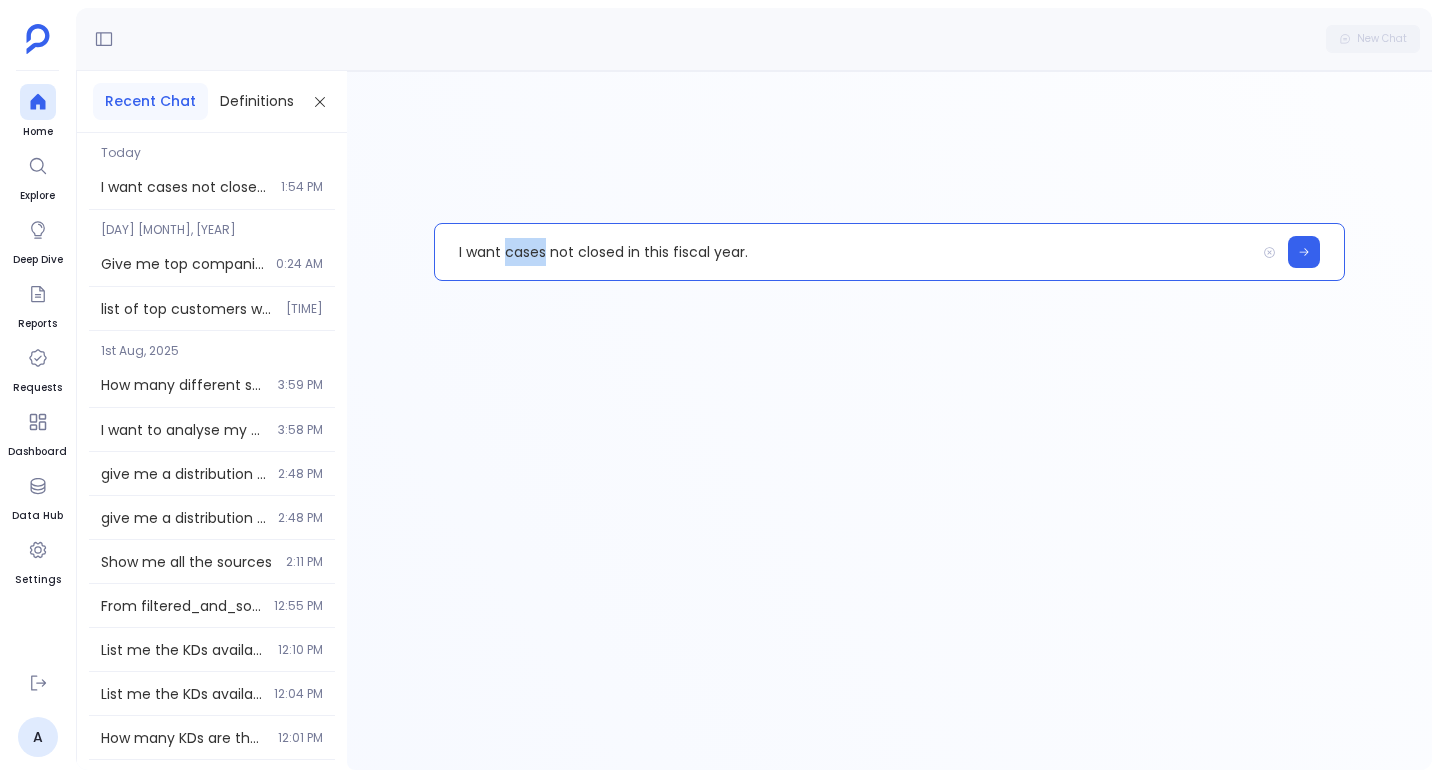 click on "I want cases not closed in this fiscal year." at bounding box center [845, 252] 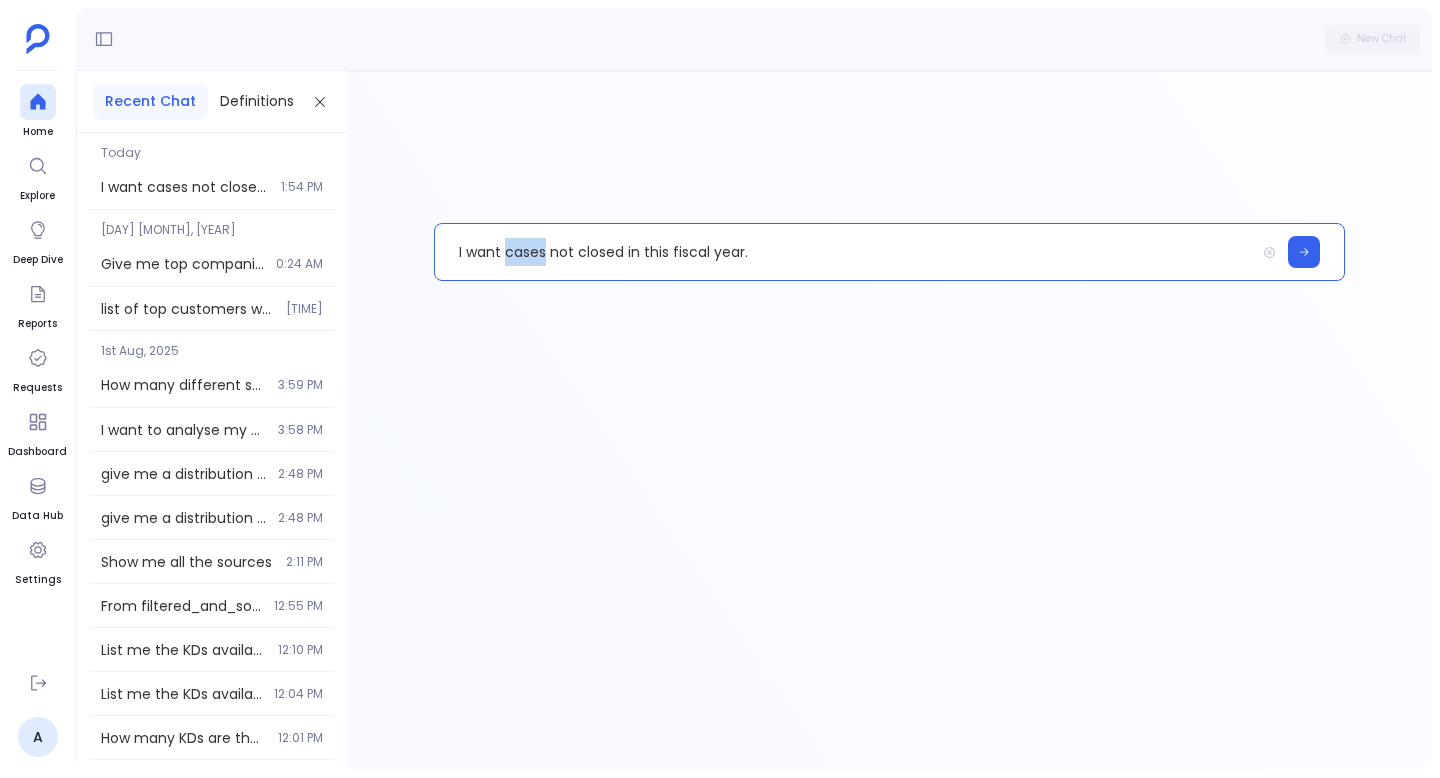 type 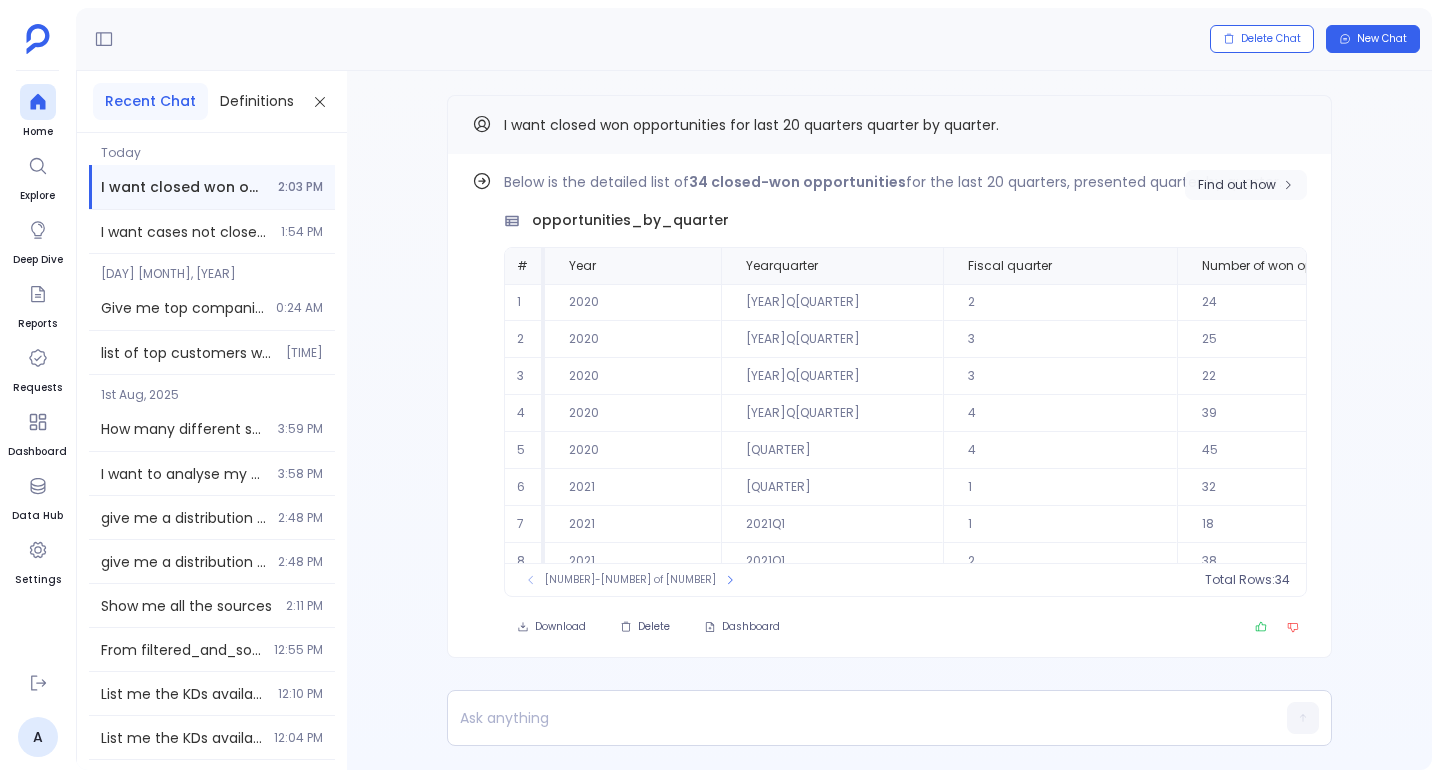 click on "Find out how" at bounding box center [1237, 185] 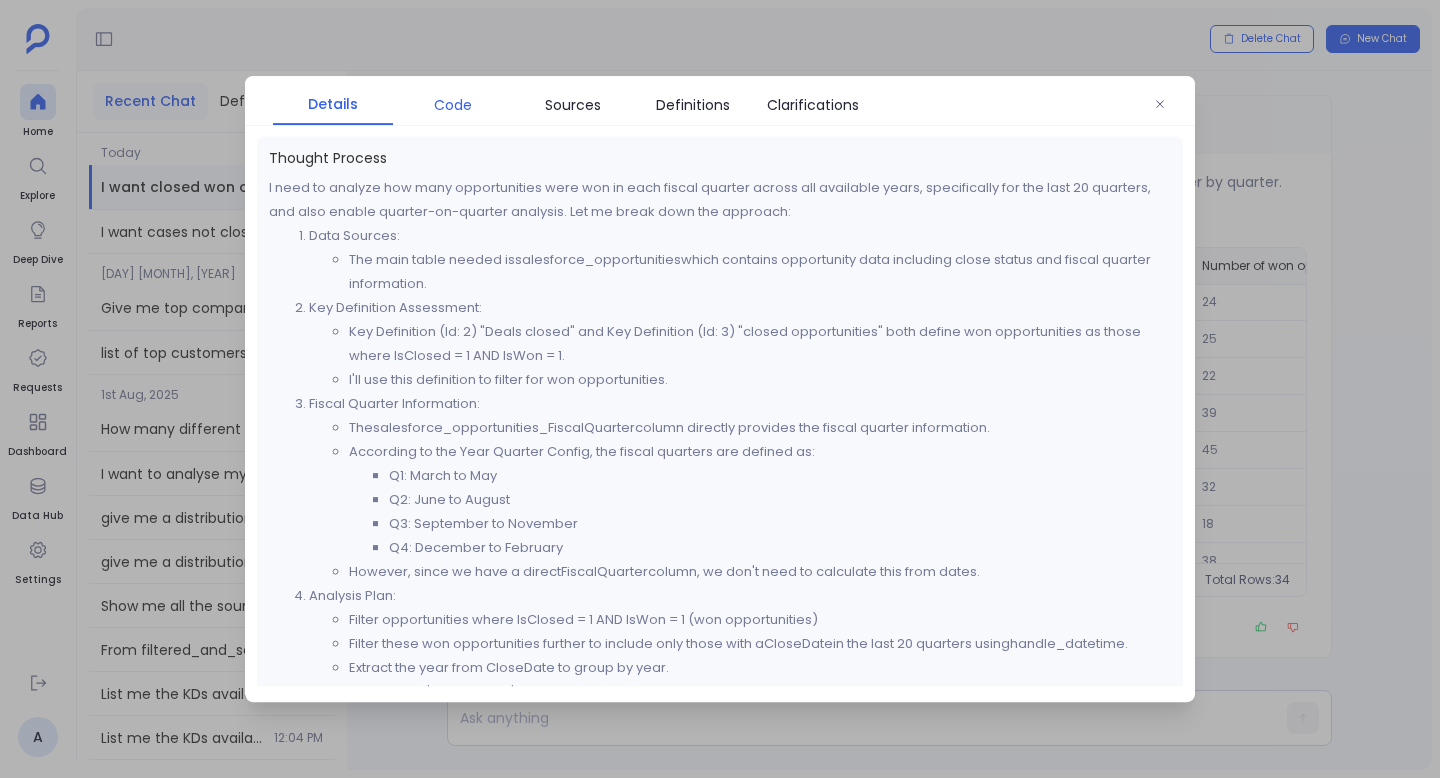 click on "Code" at bounding box center (453, 105) 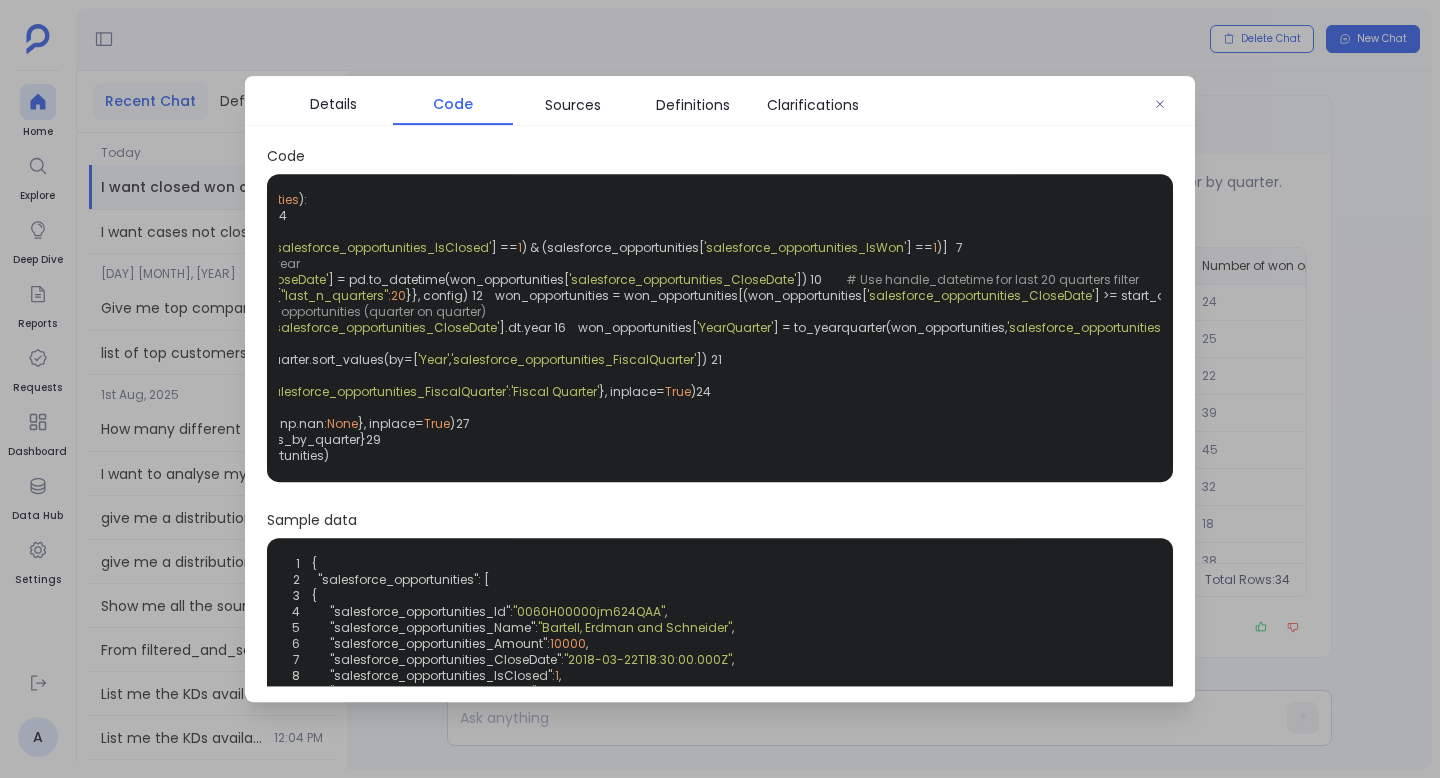 scroll, scrollTop: 0, scrollLeft: 0, axis: both 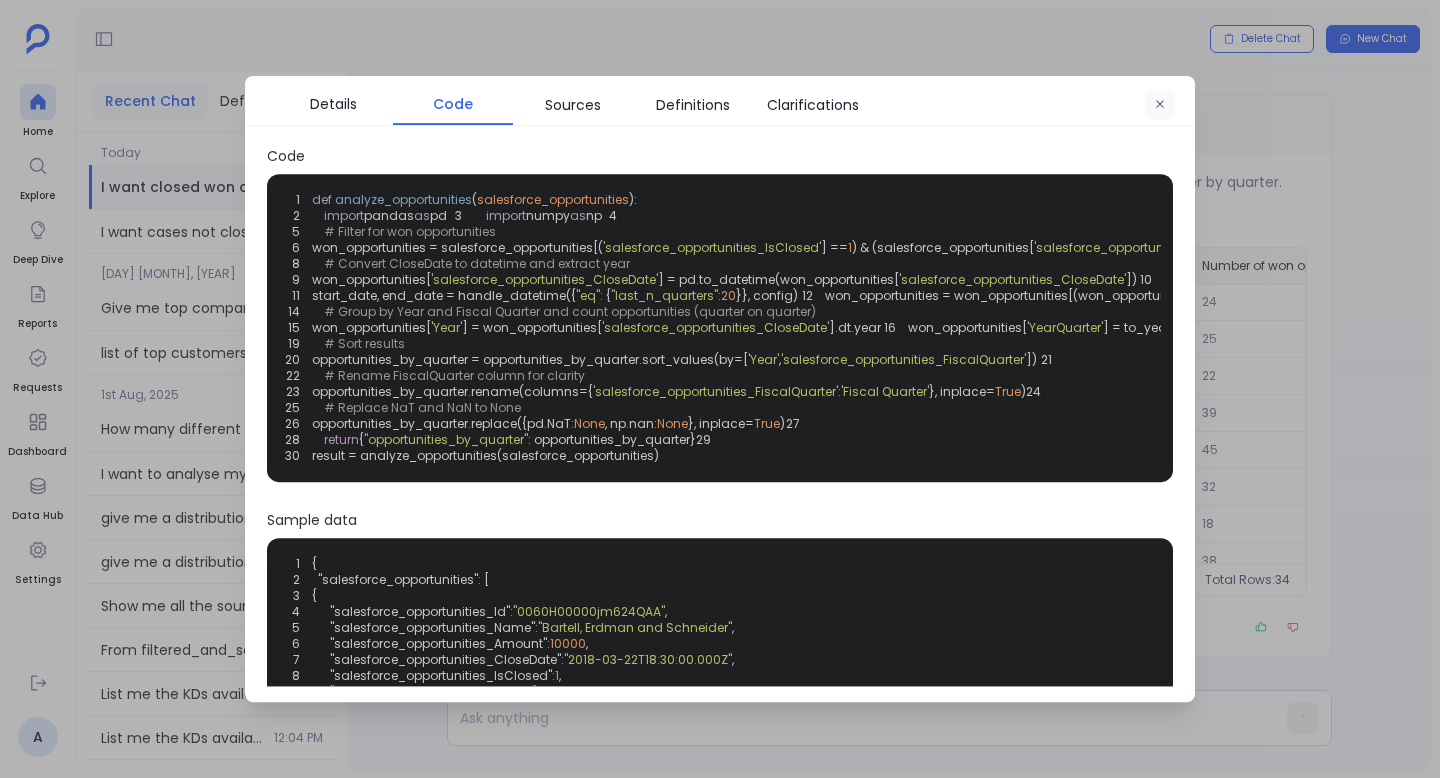 click at bounding box center (1160, 105) 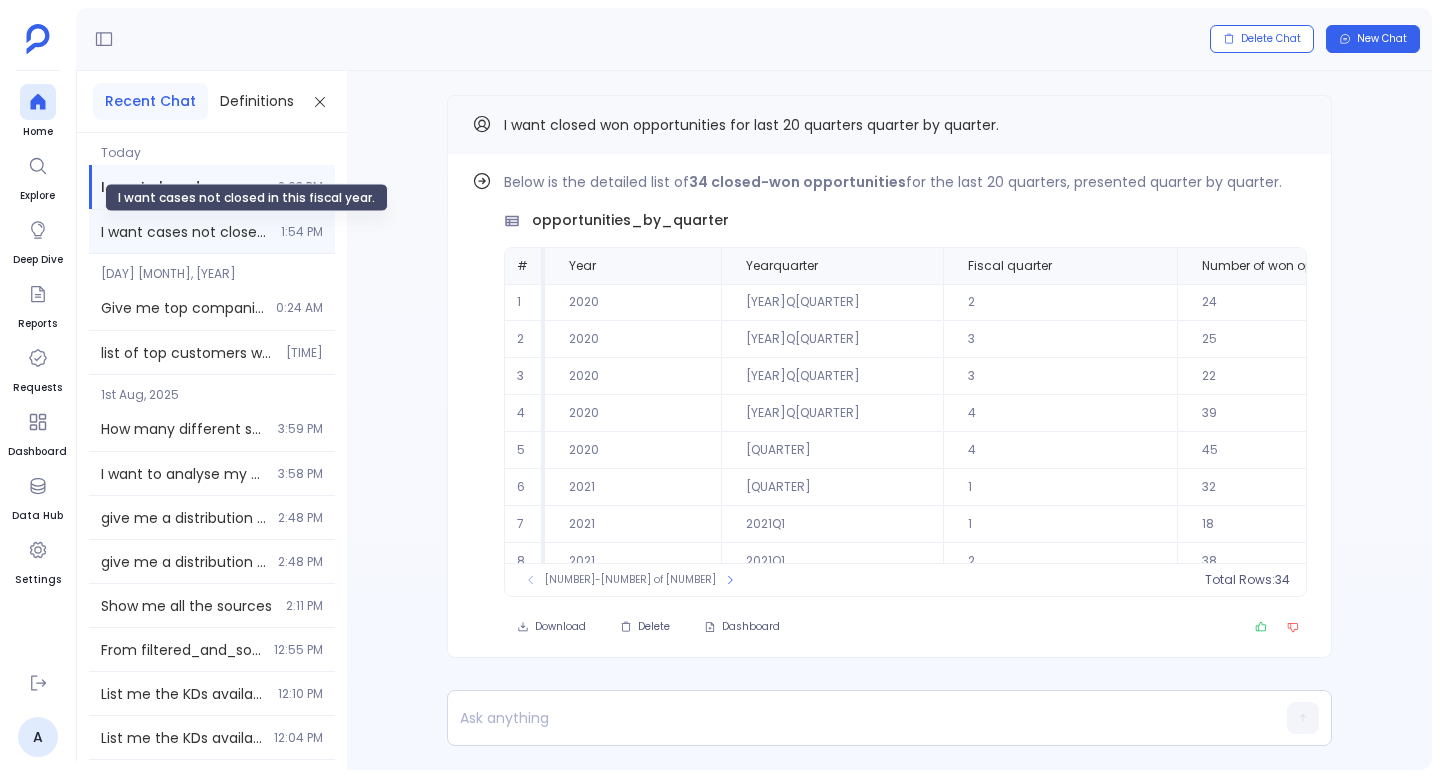 click on "I want cases not closed in this fiscal year." at bounding box center (185, 232) 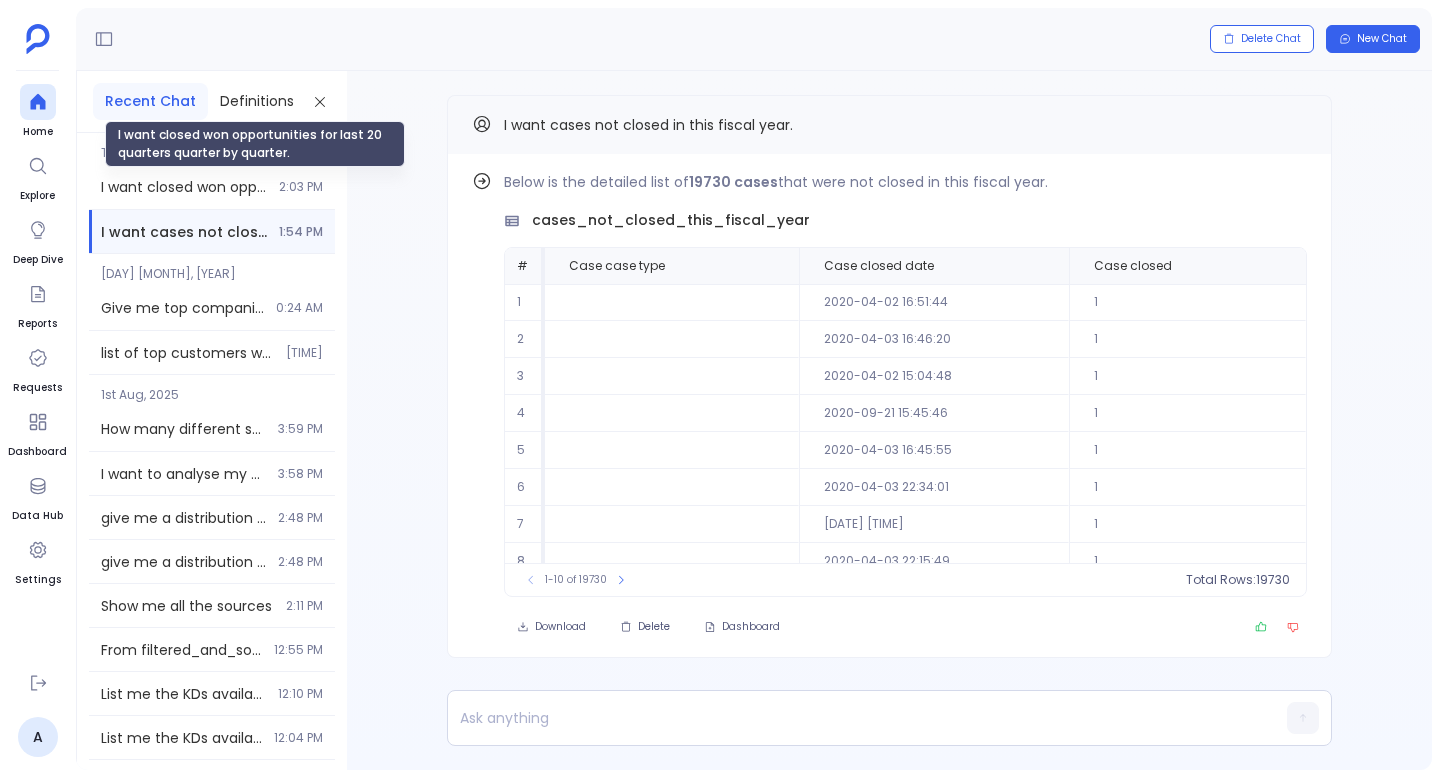 click on "I want closed won opportunities for last 20 quarters quarter by quarter." at bounding box center [255, 144] 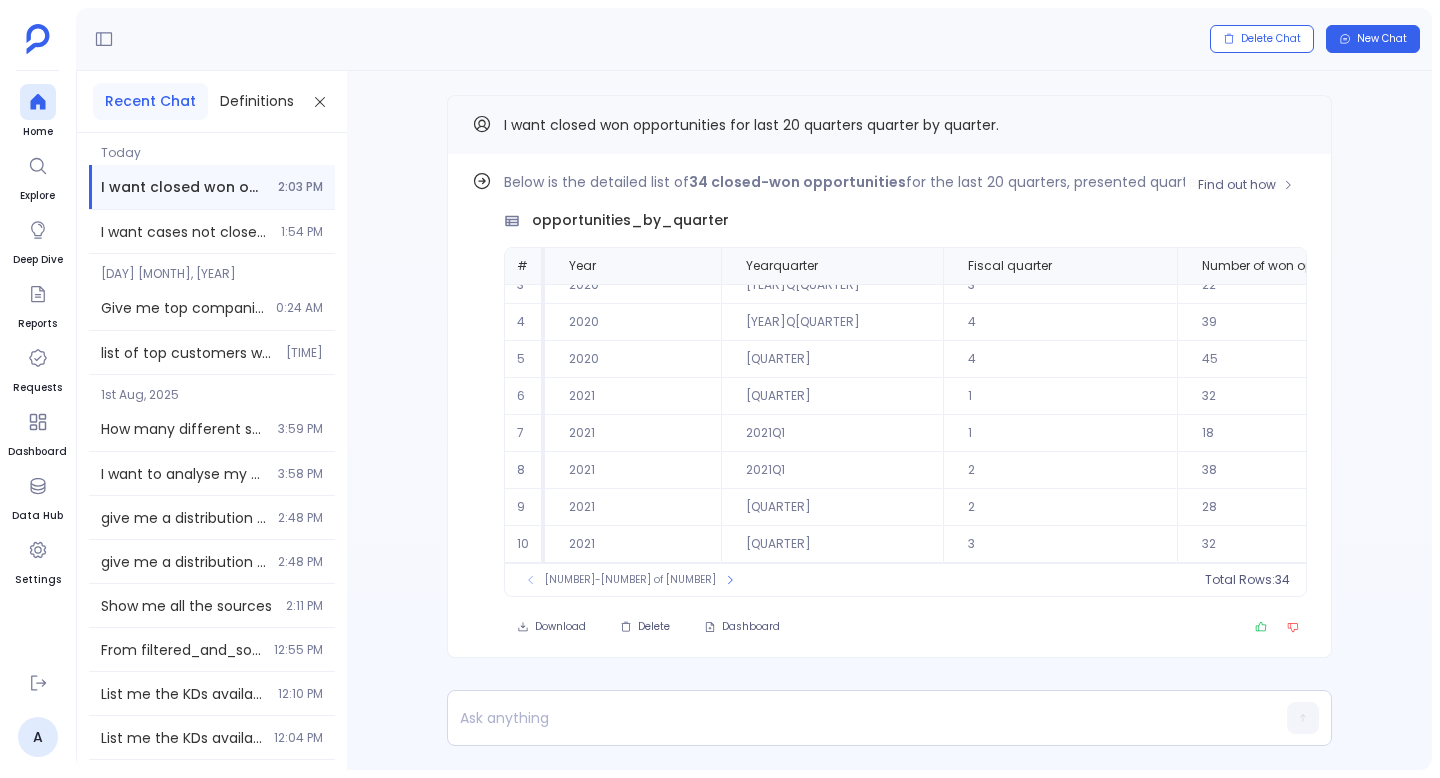 scroll, scrollTop: 96, scrollLeft: 197, axis: both 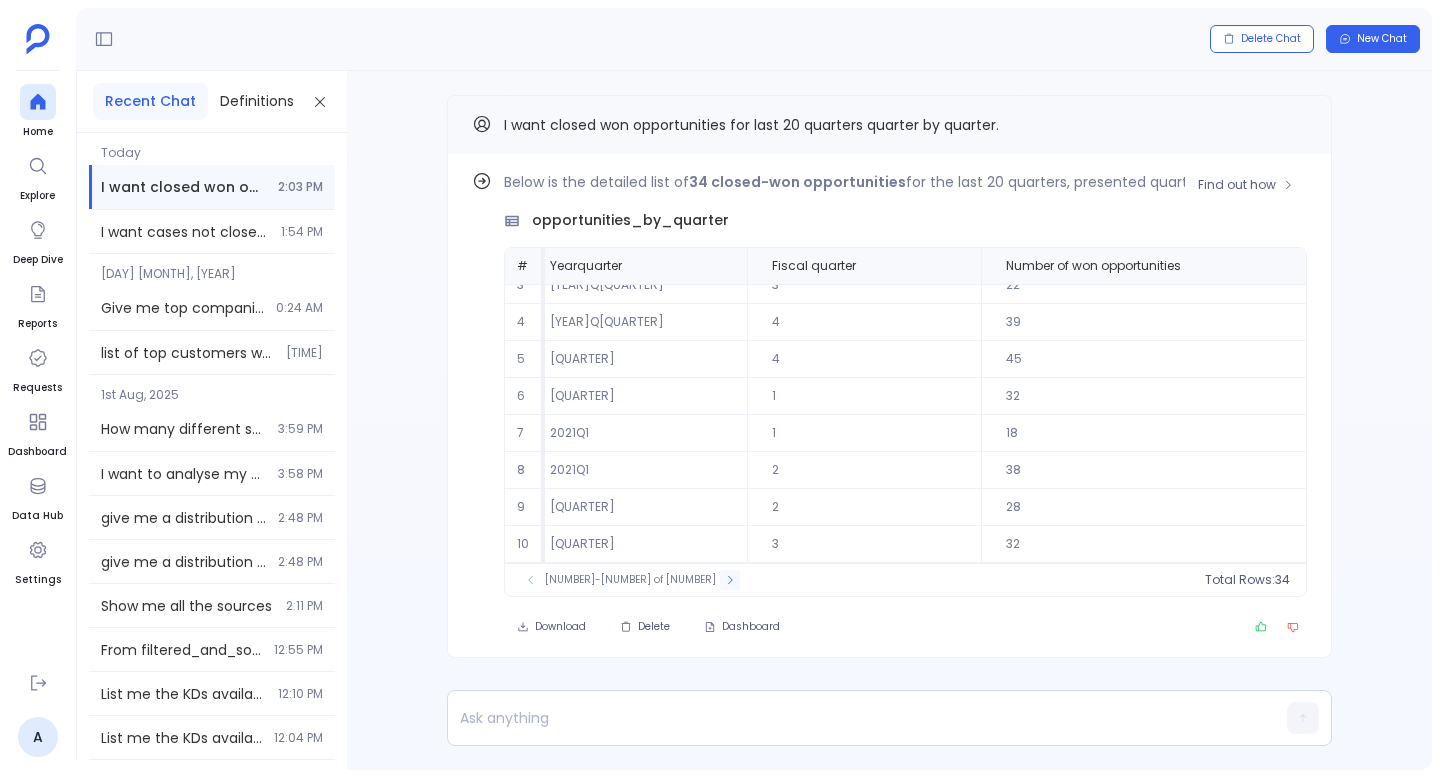 click 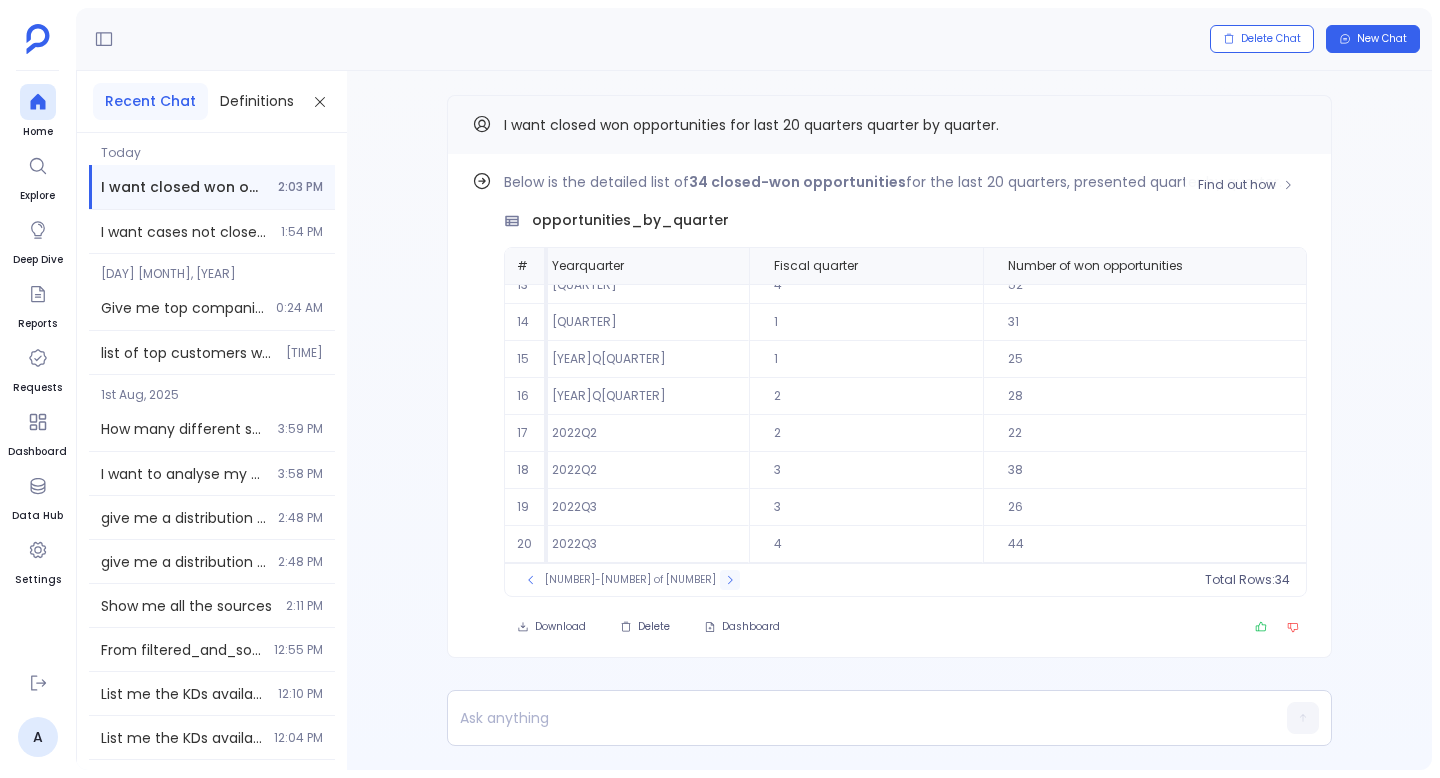 click 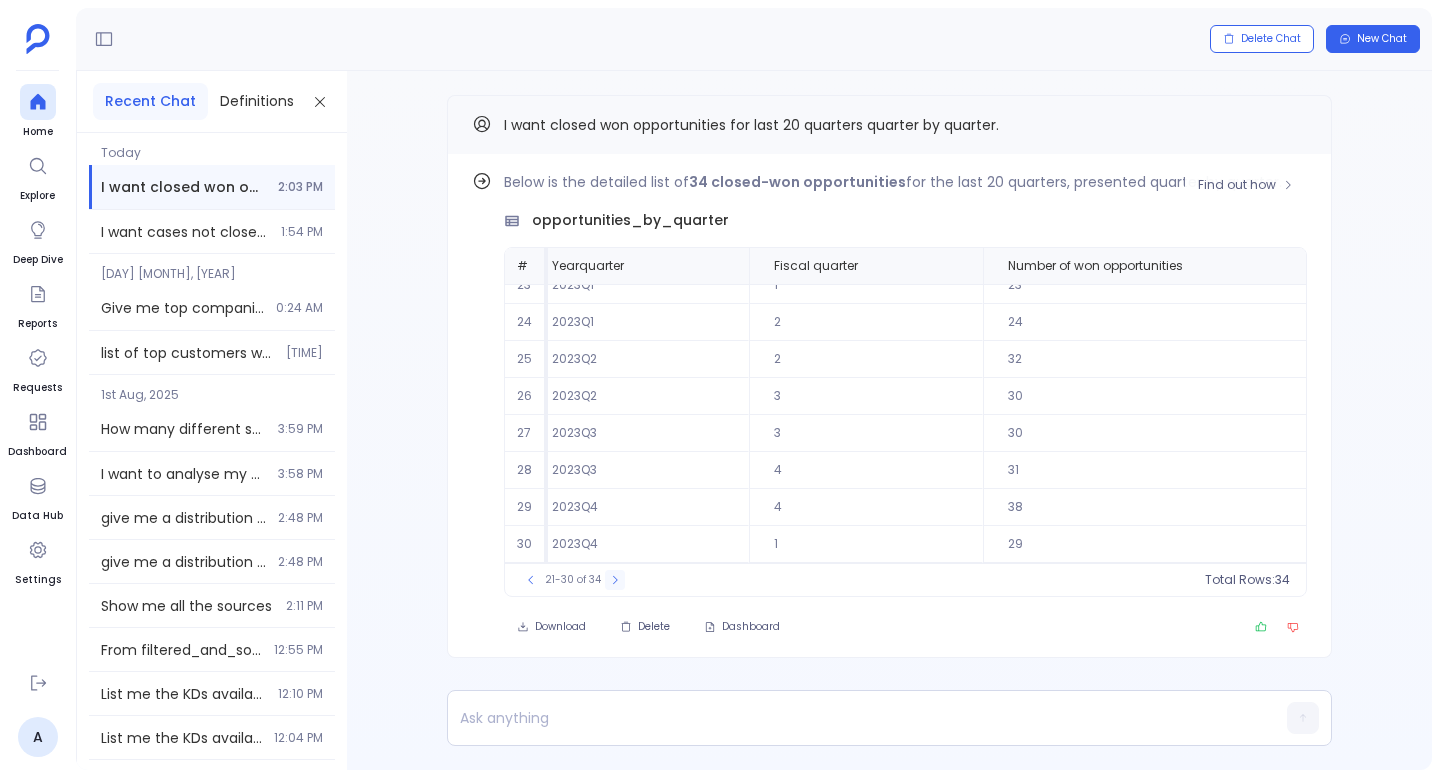 click 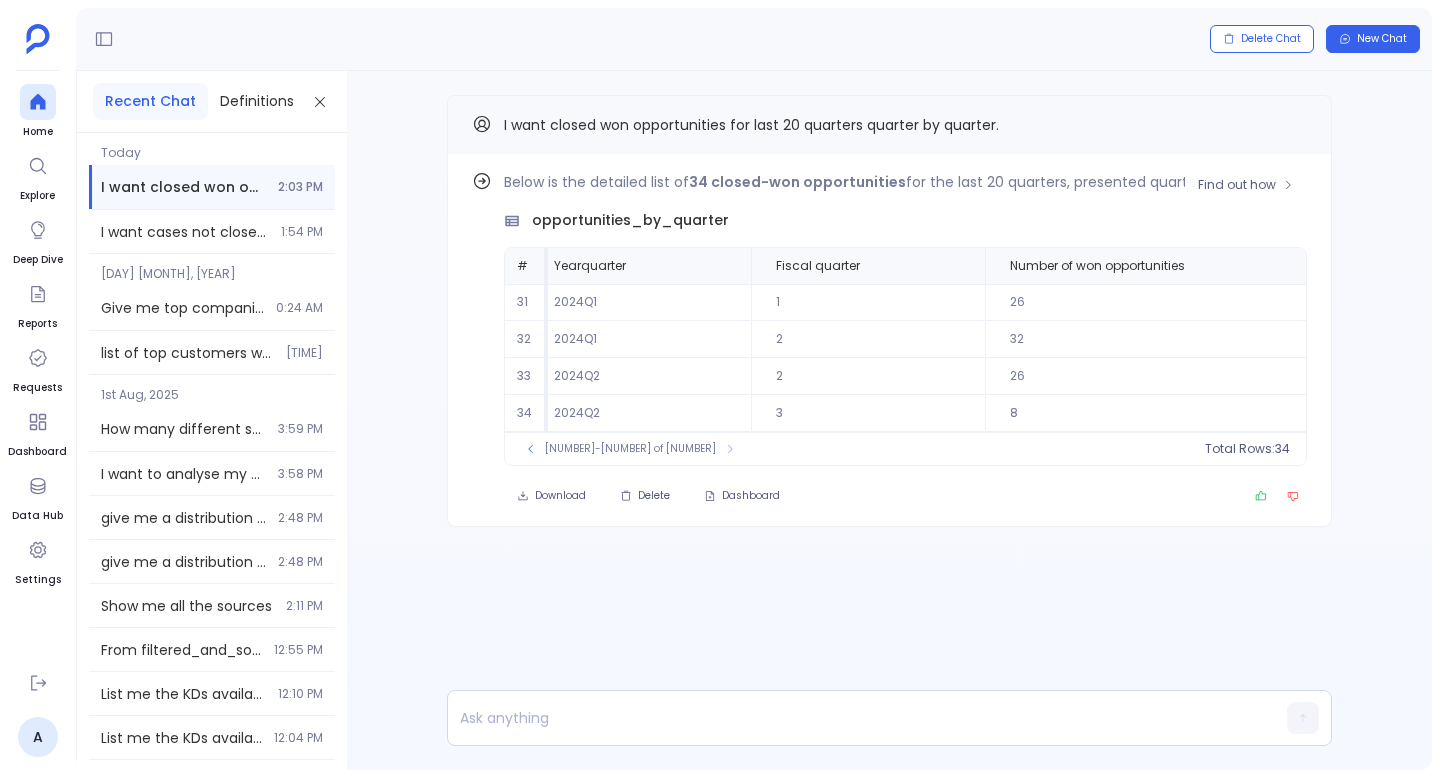 scroll, scrollTop: 0, scrollLeft: 0, axis: both 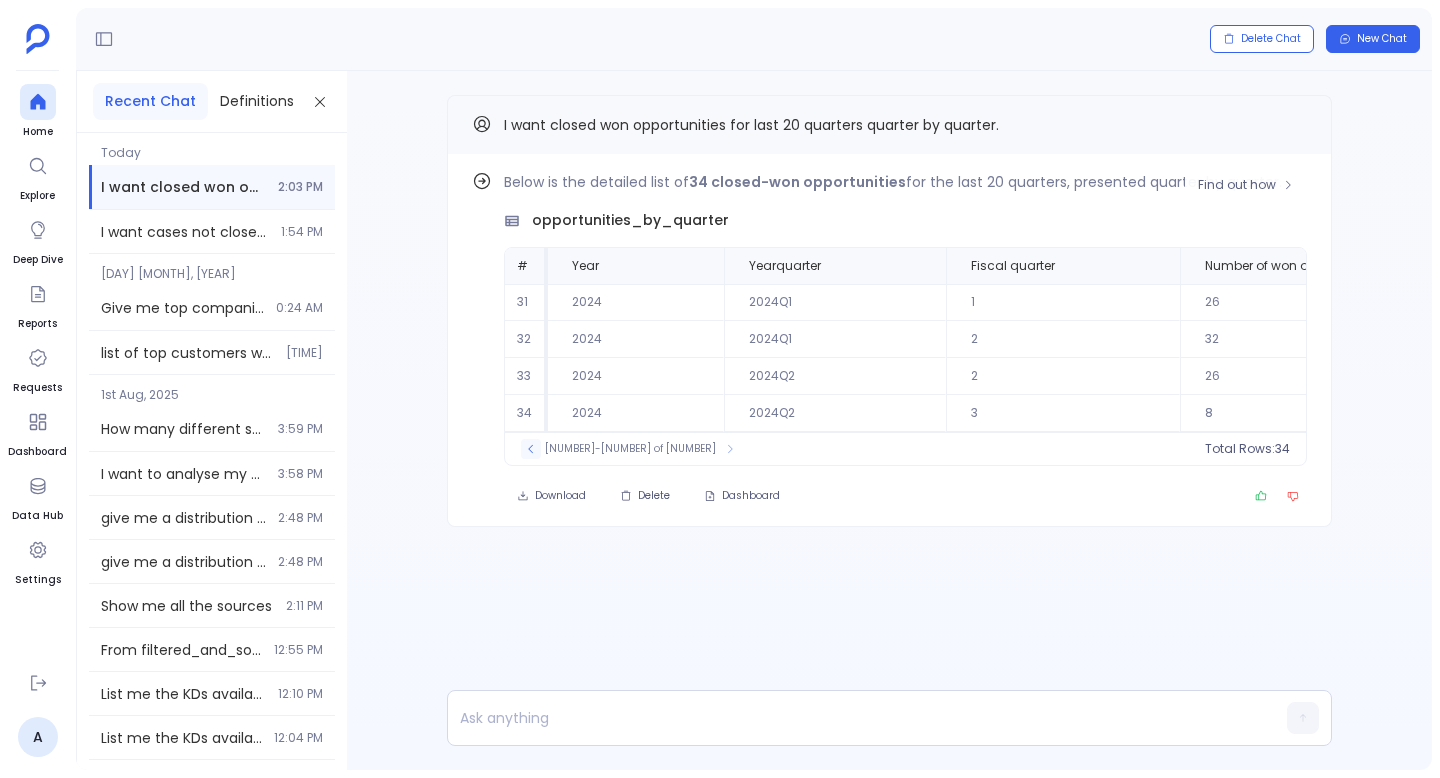 click 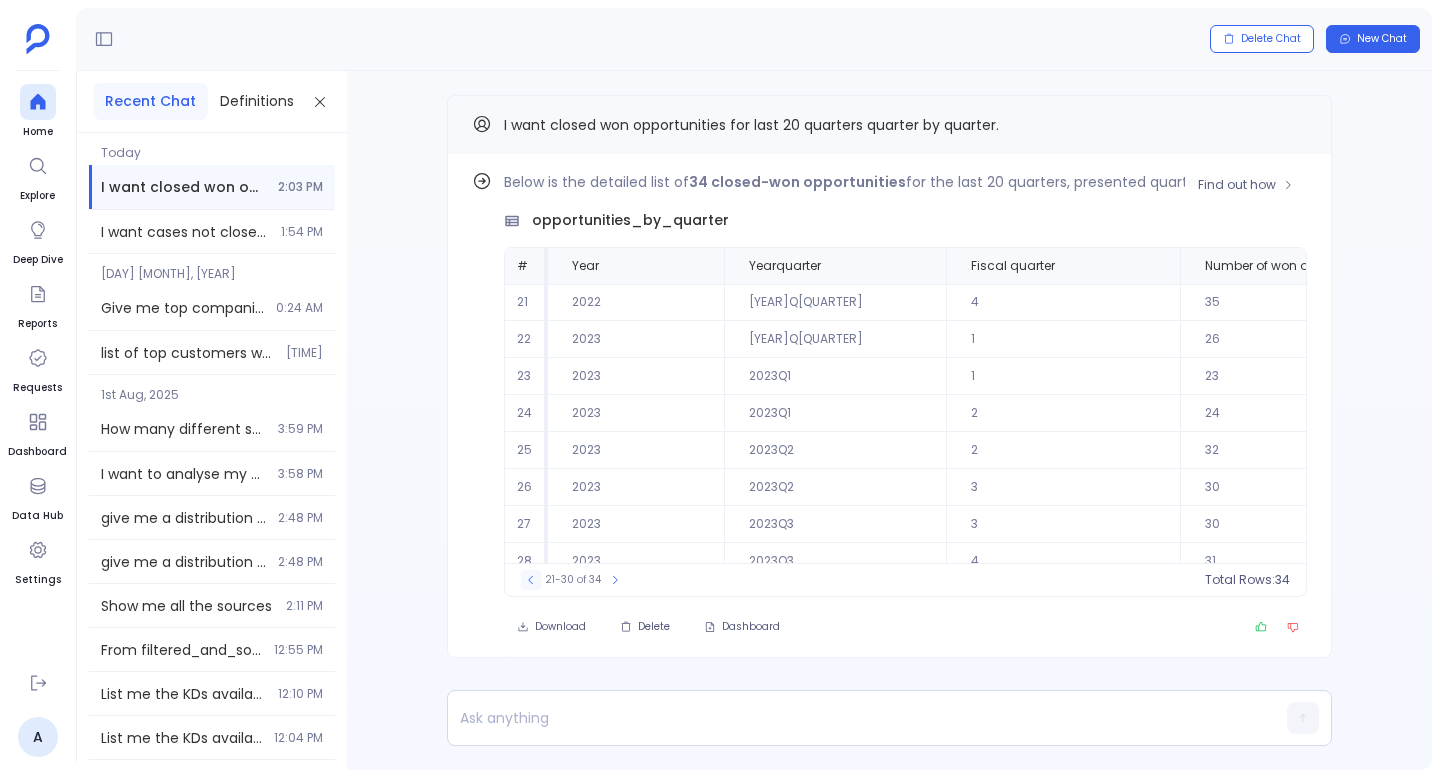 click 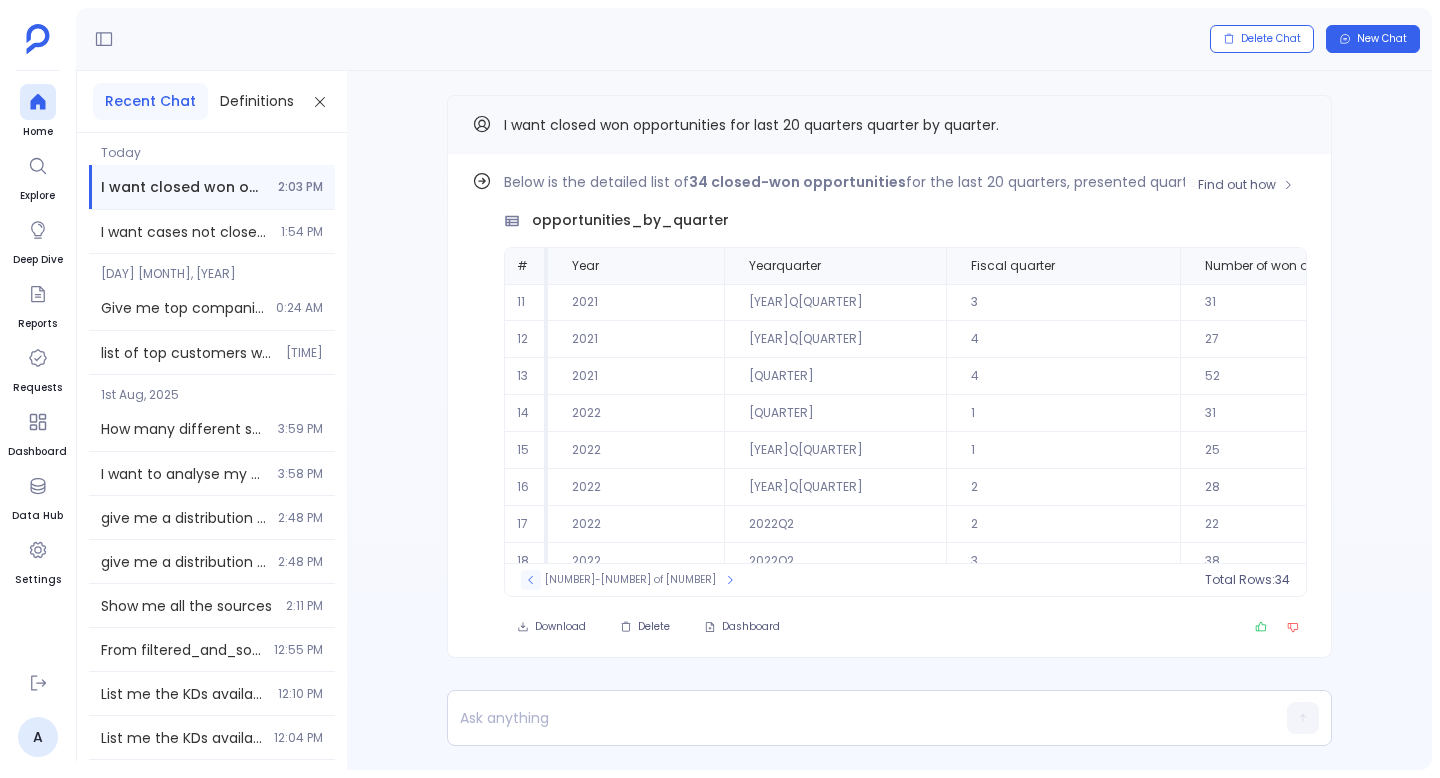 click 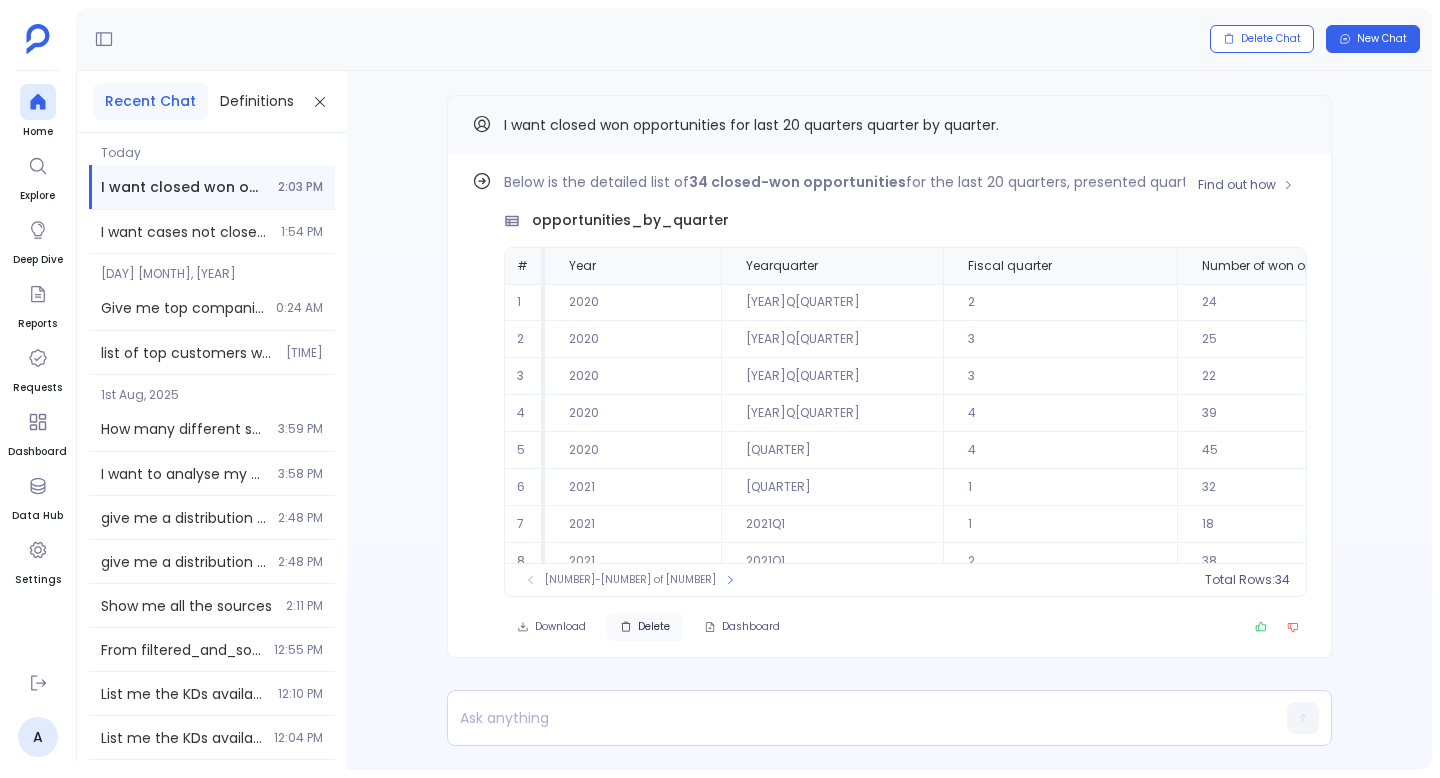 click on "Delete" at bounding box center (654, 627) 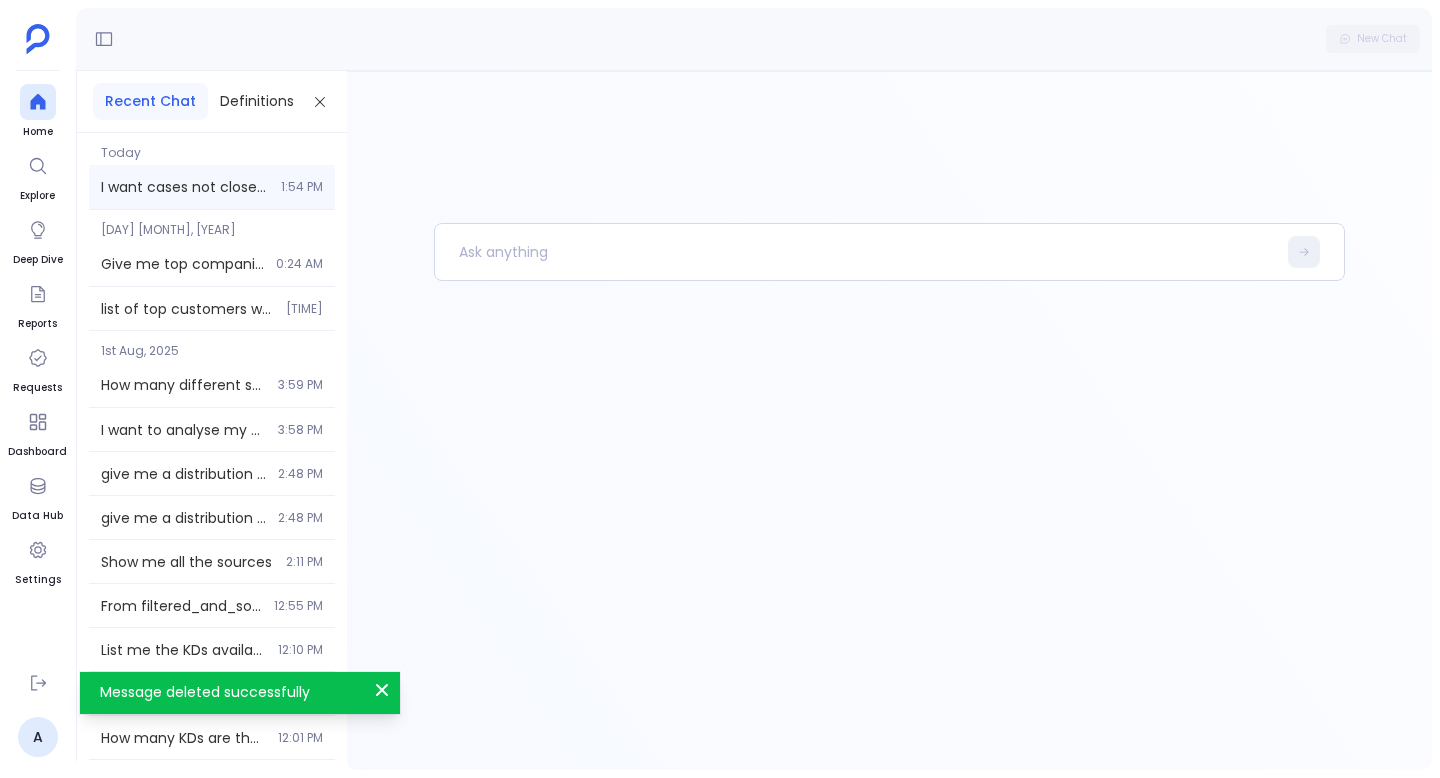 click on "I want cases not closed in this fiscal year." at bounding box center (185, 187) 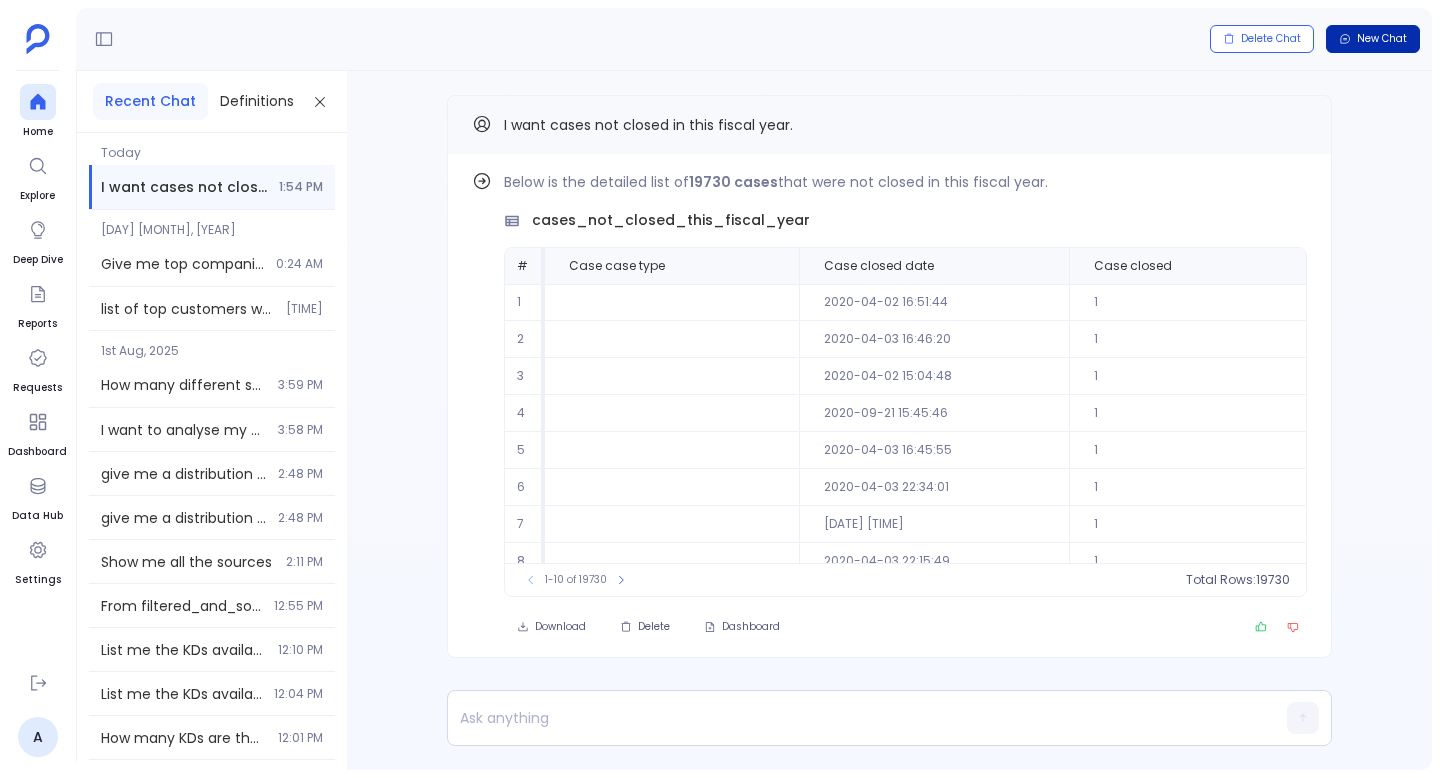 click on "New Chat" at bounding box center [1382, 39] 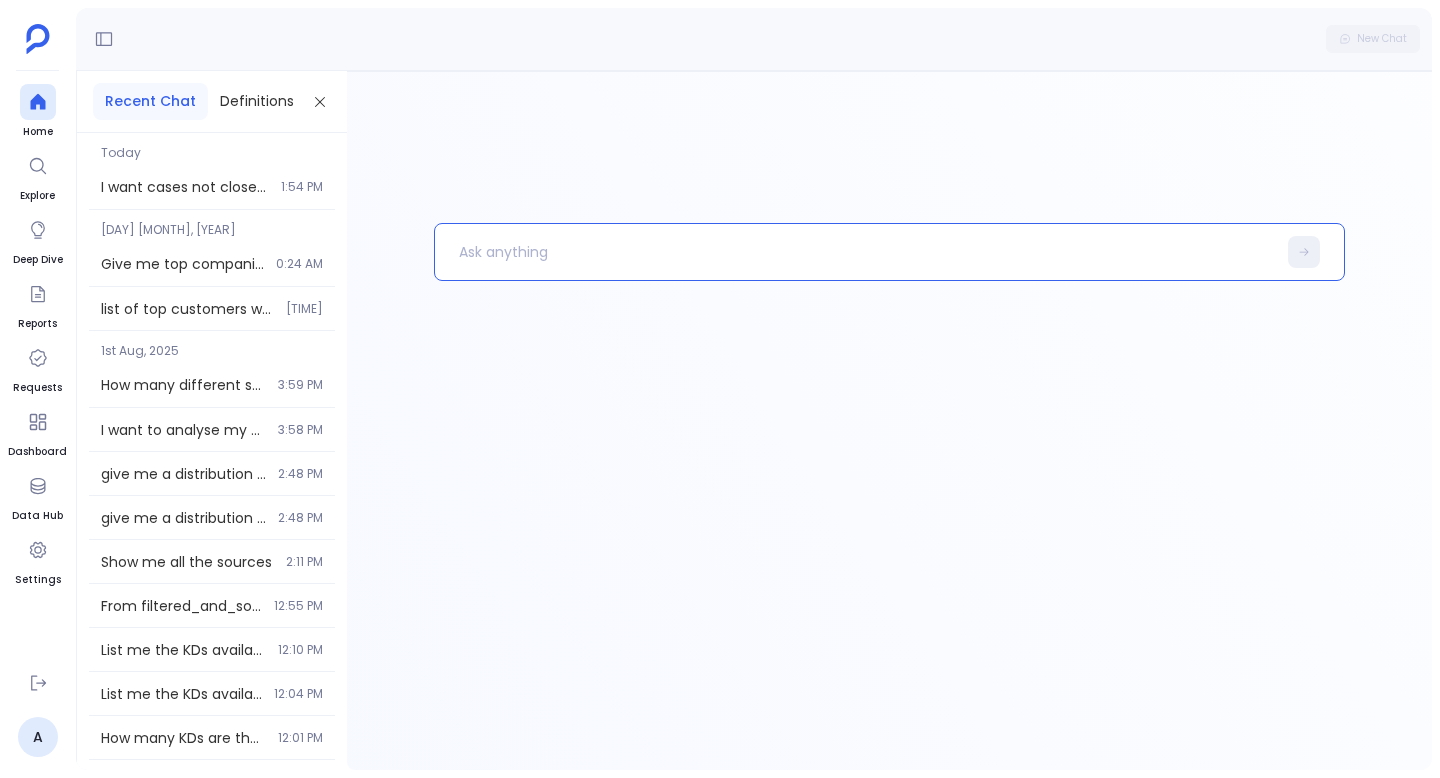 click at bounding box center (855, 252) 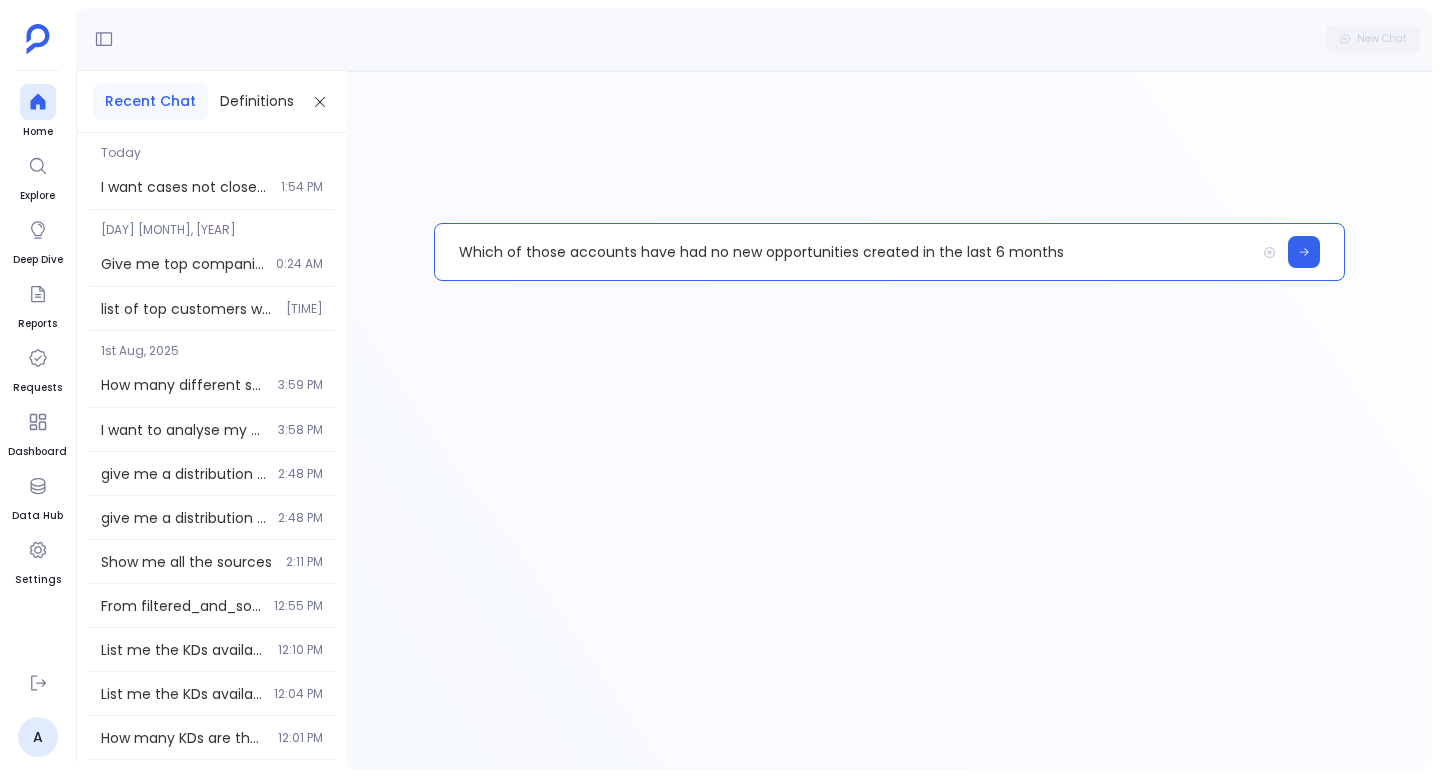 click on "Which of those accounts have had no new opportunities created in the last 6 months" at bounding box center [845, 252] 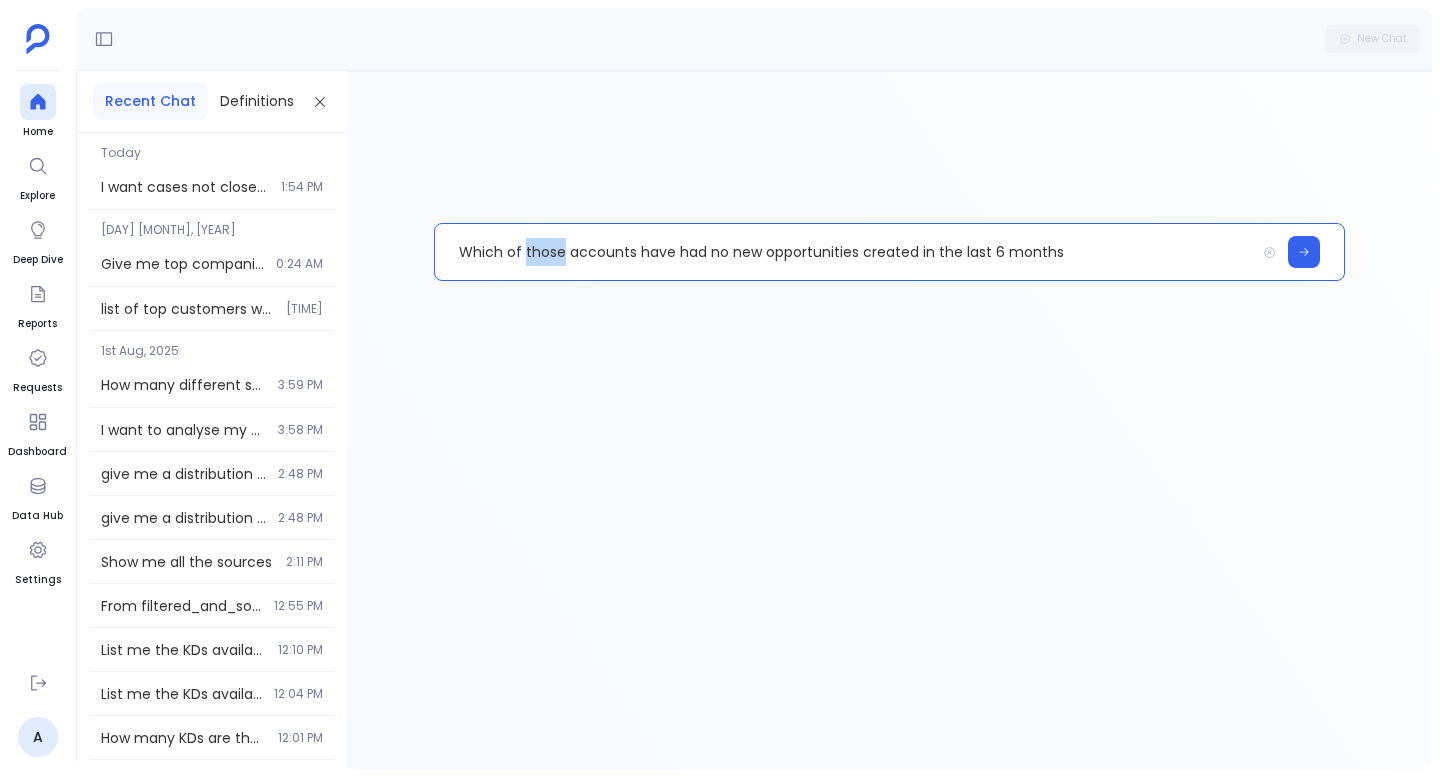 click on "Which of those accounts have had no new opportunities created in the last 6 months" at bounding box center [845, 252] 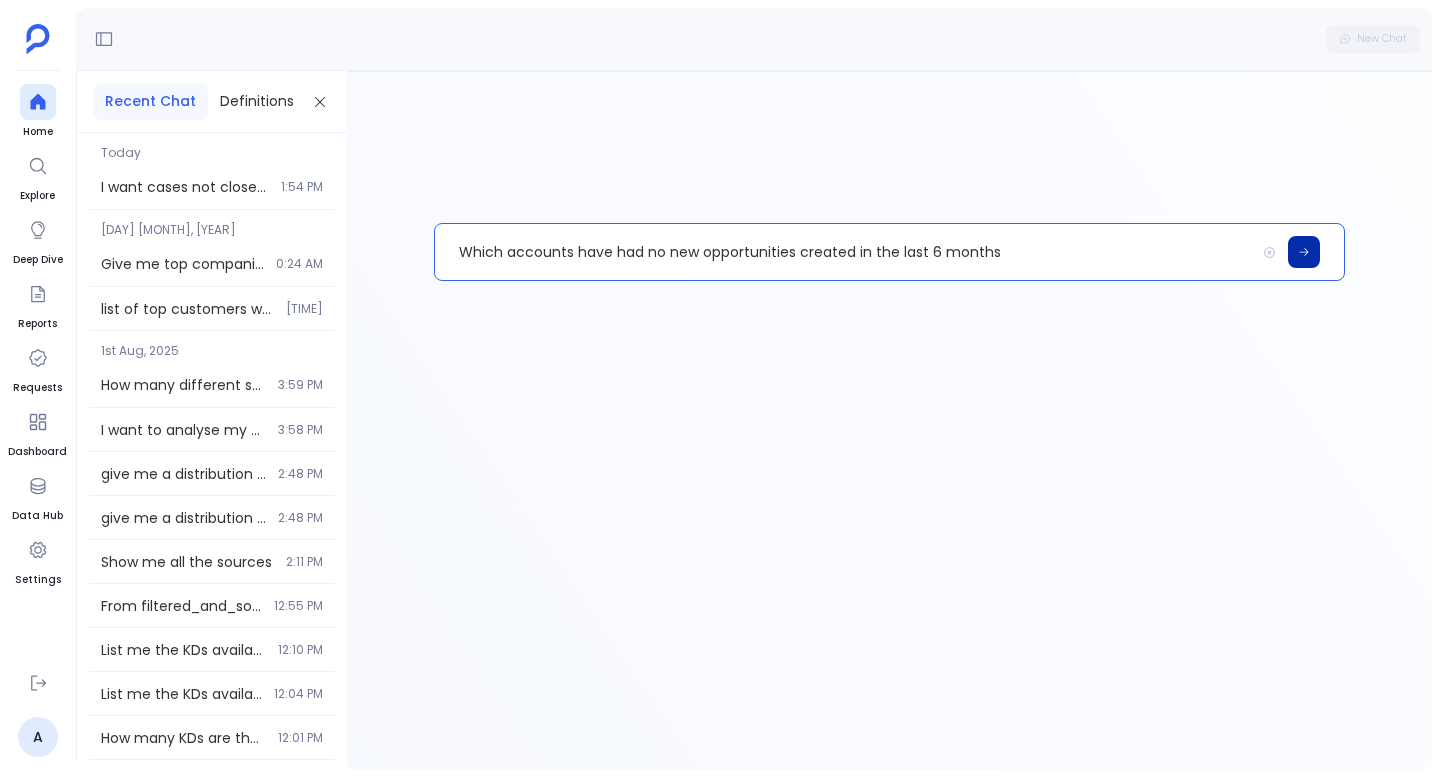 click 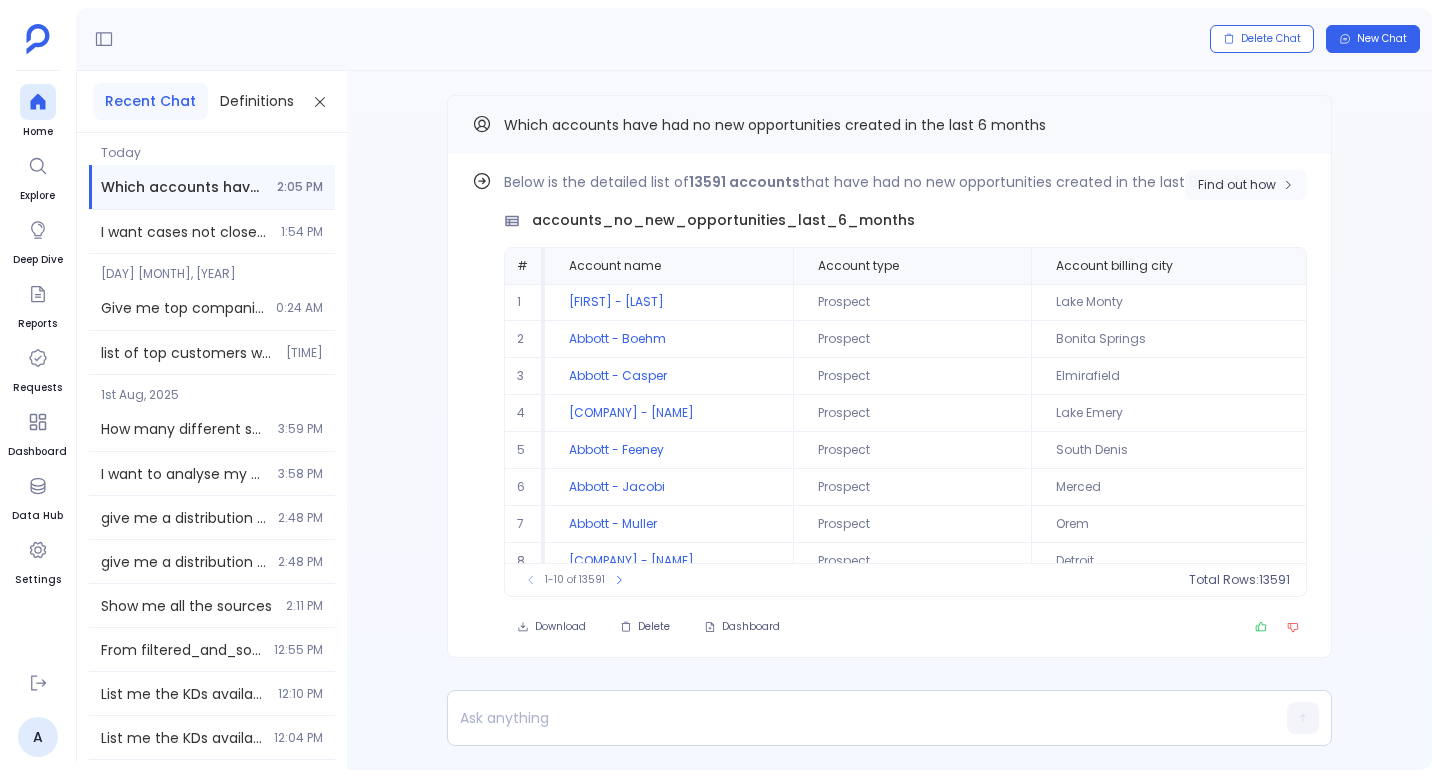 click on "Find out how" at bounding box center [1237, 185] 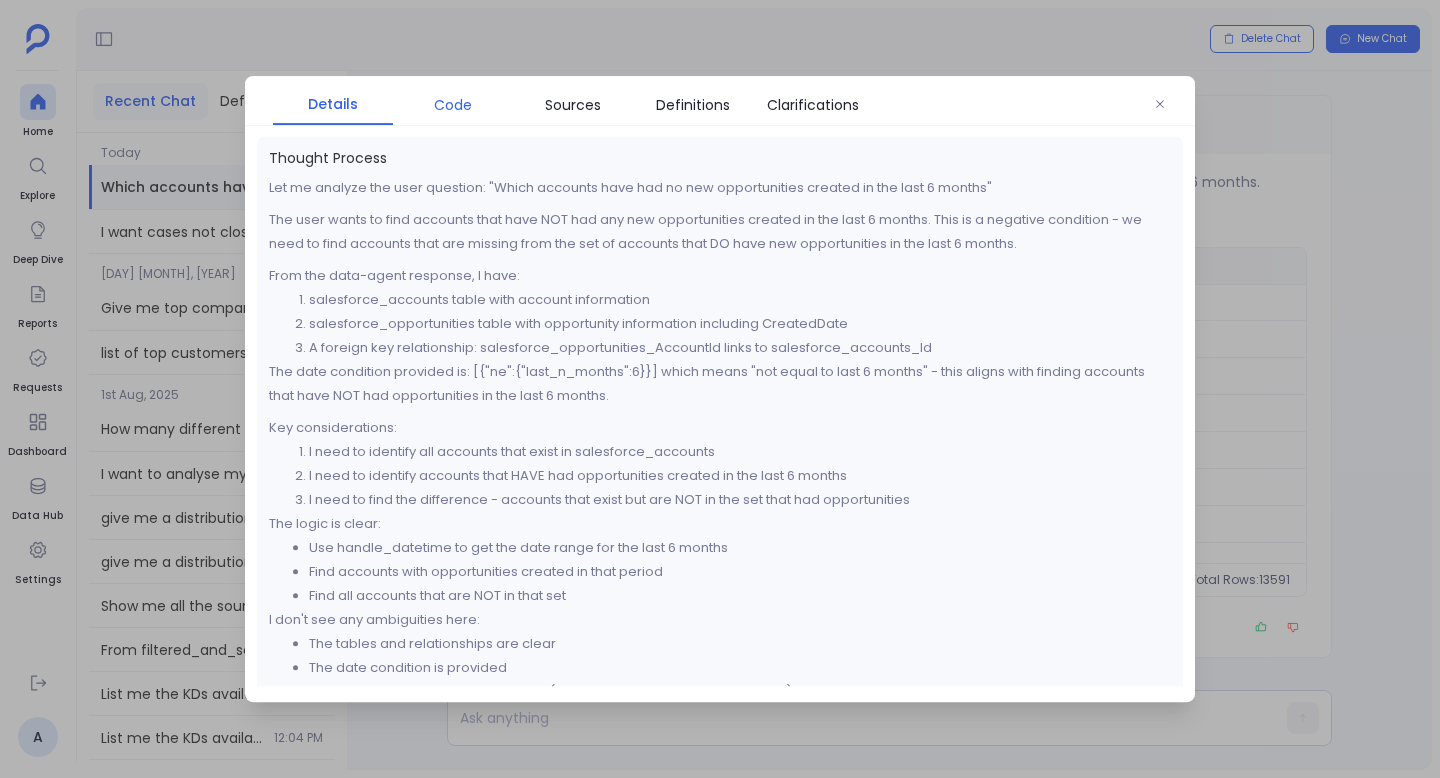 click on "Code" at bounding box center (453, 105) 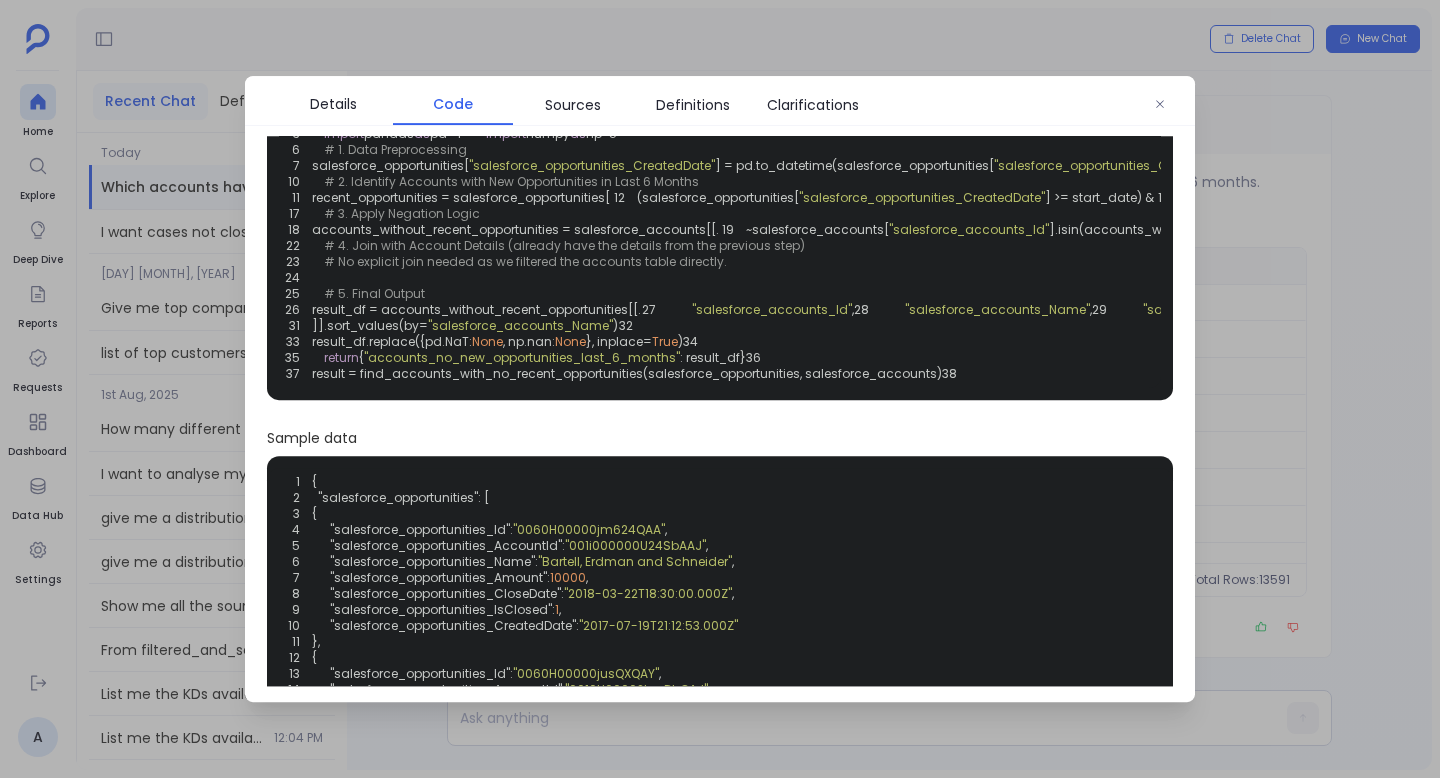 scroll, scrollTop: 188, scrollLeft: 0, axis: vertical 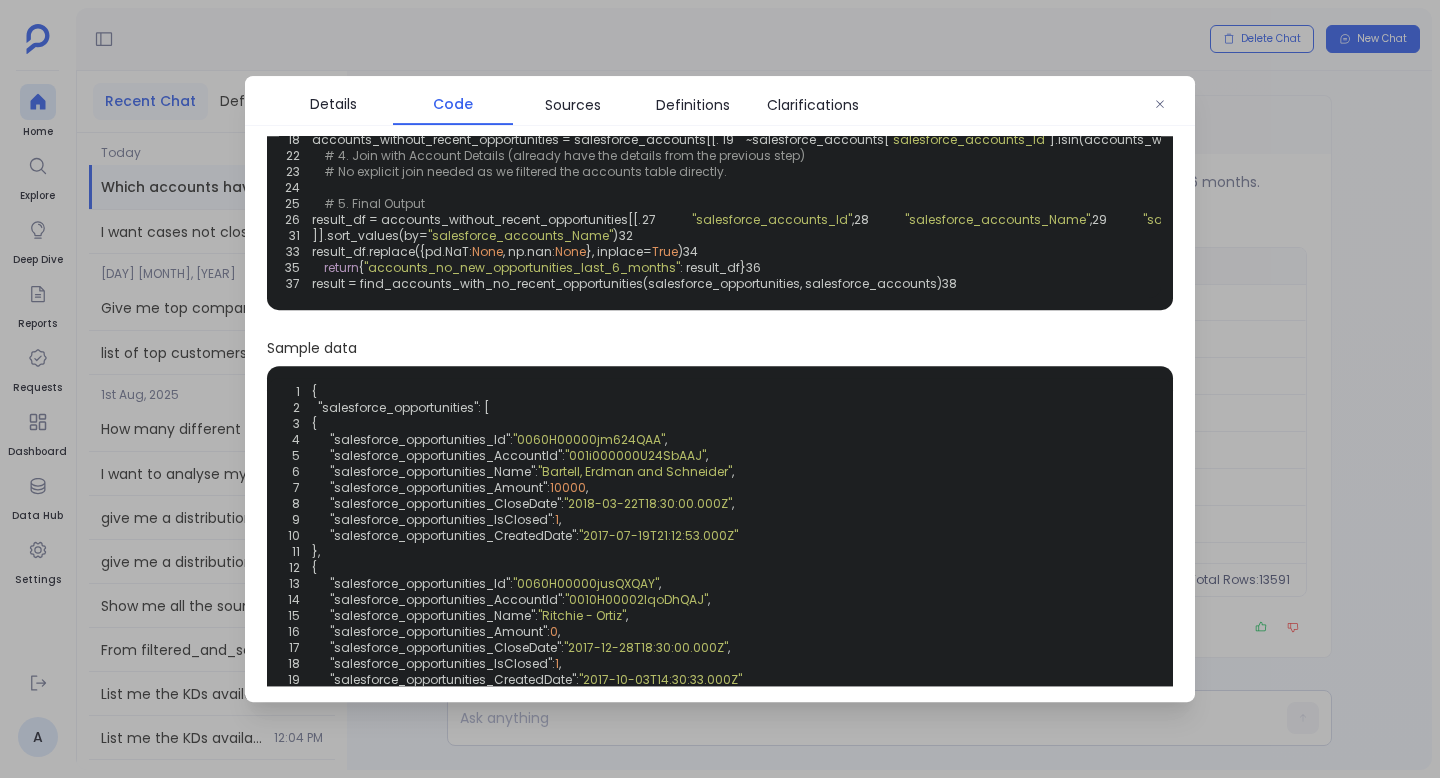 click on "Details Code Sources Definitions Clarifications" at bounding box center (720, 101) 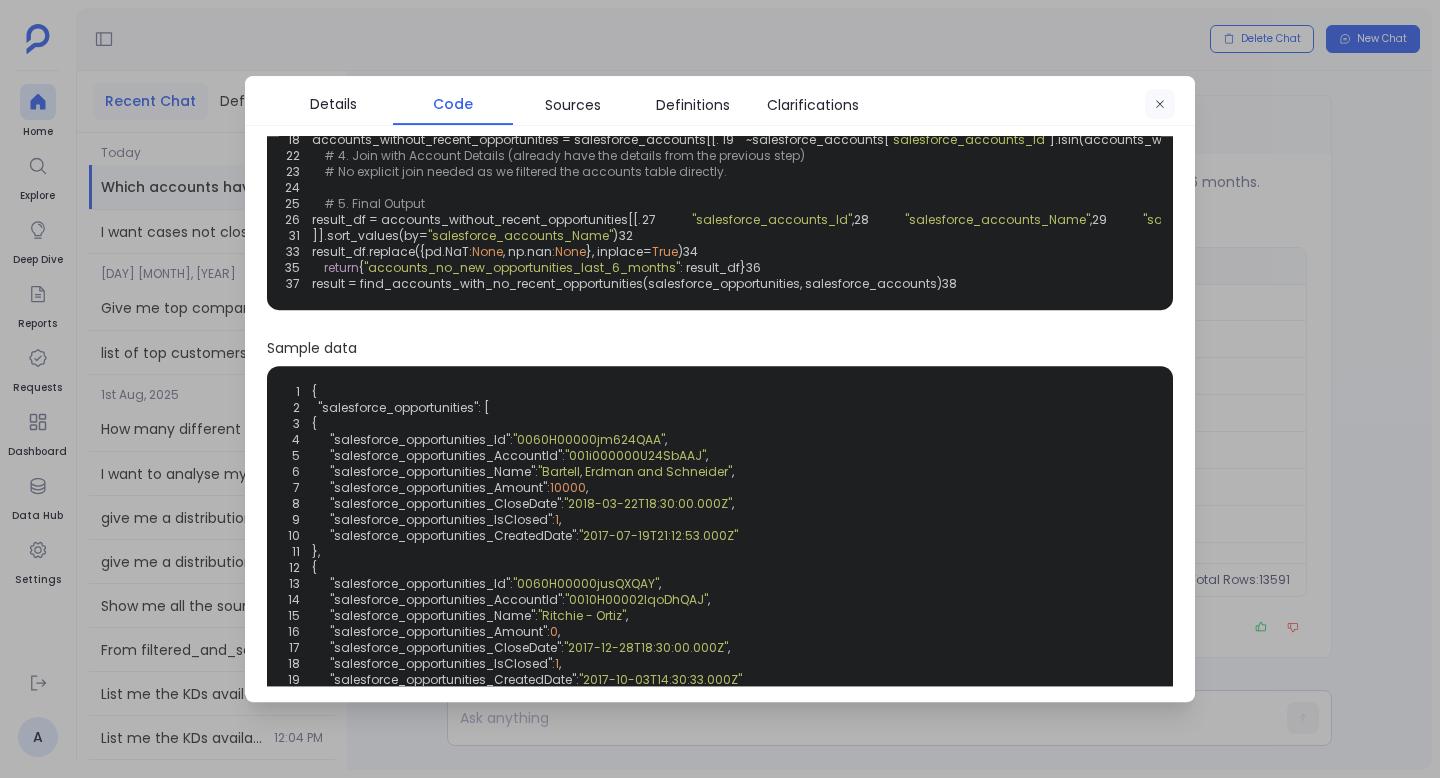 click 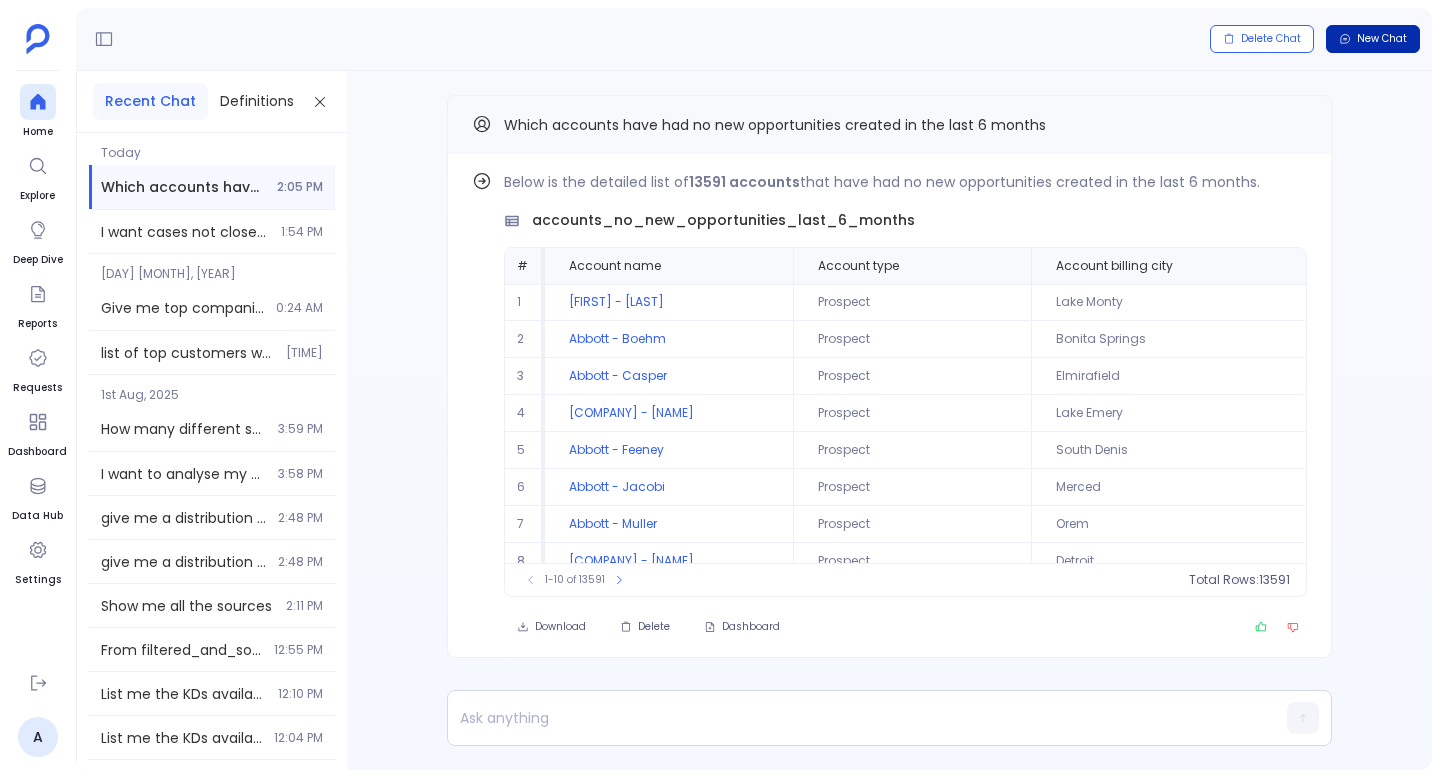 click on "New Chat" at bounding box center [1373, 39] 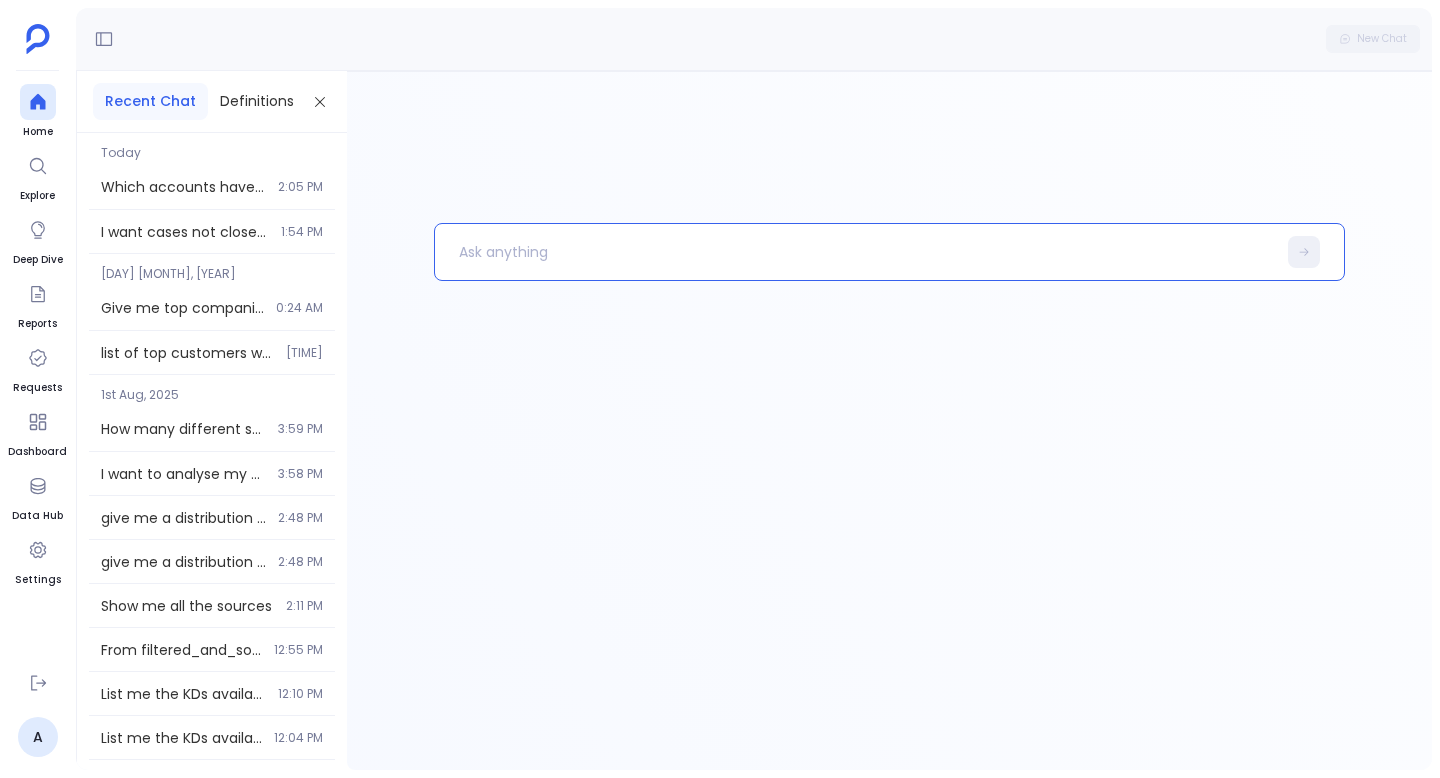 click at bounding box center [855, 252] 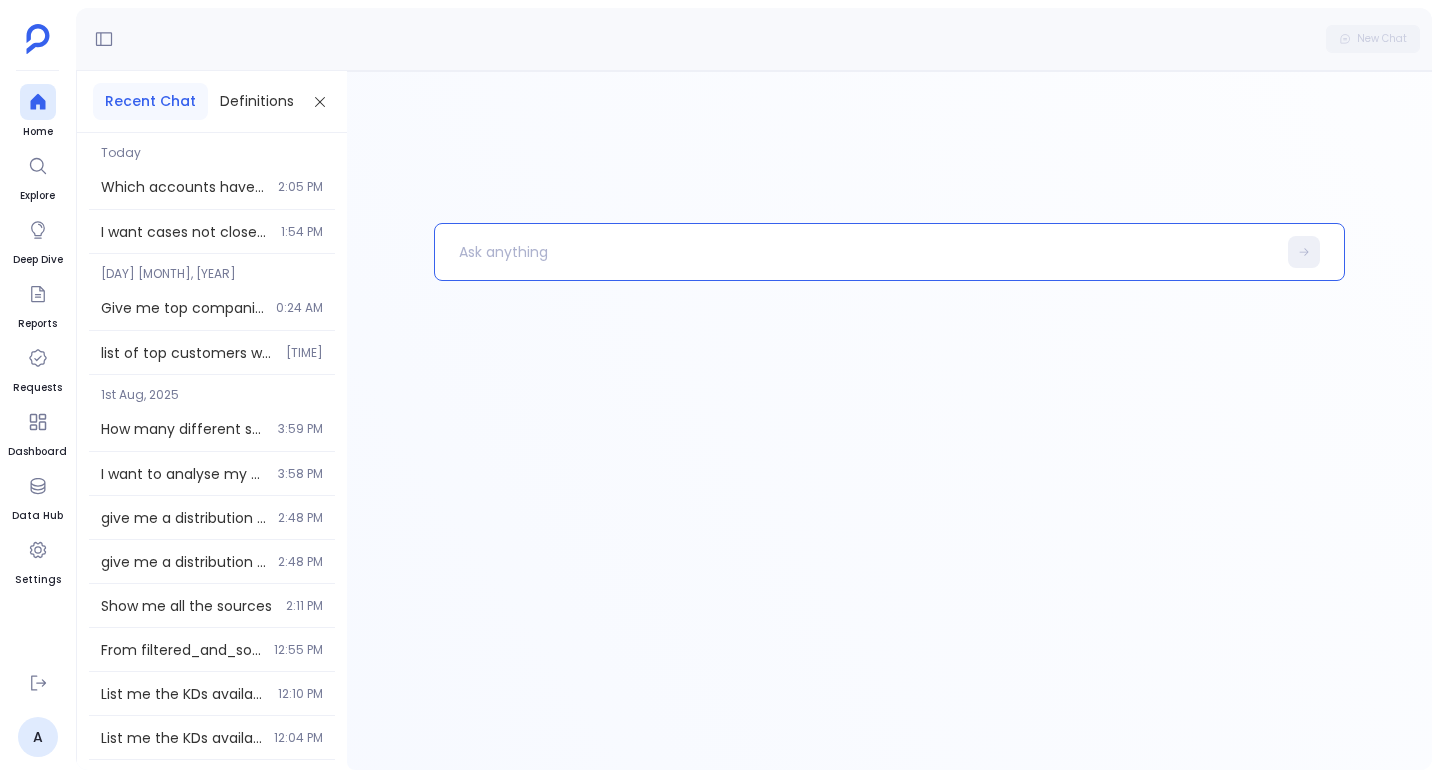 type 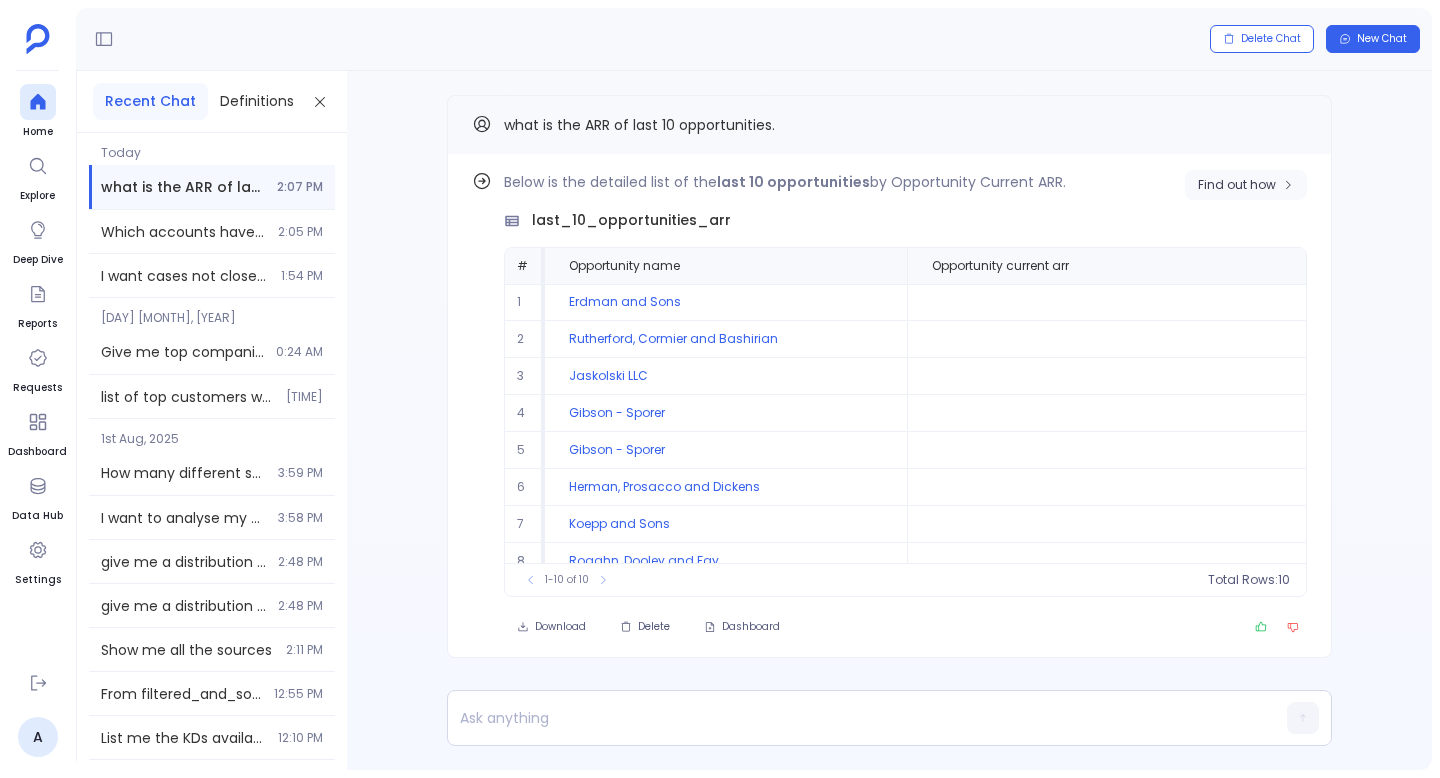 click on "Find out how" at bounding box center (1246, 185) 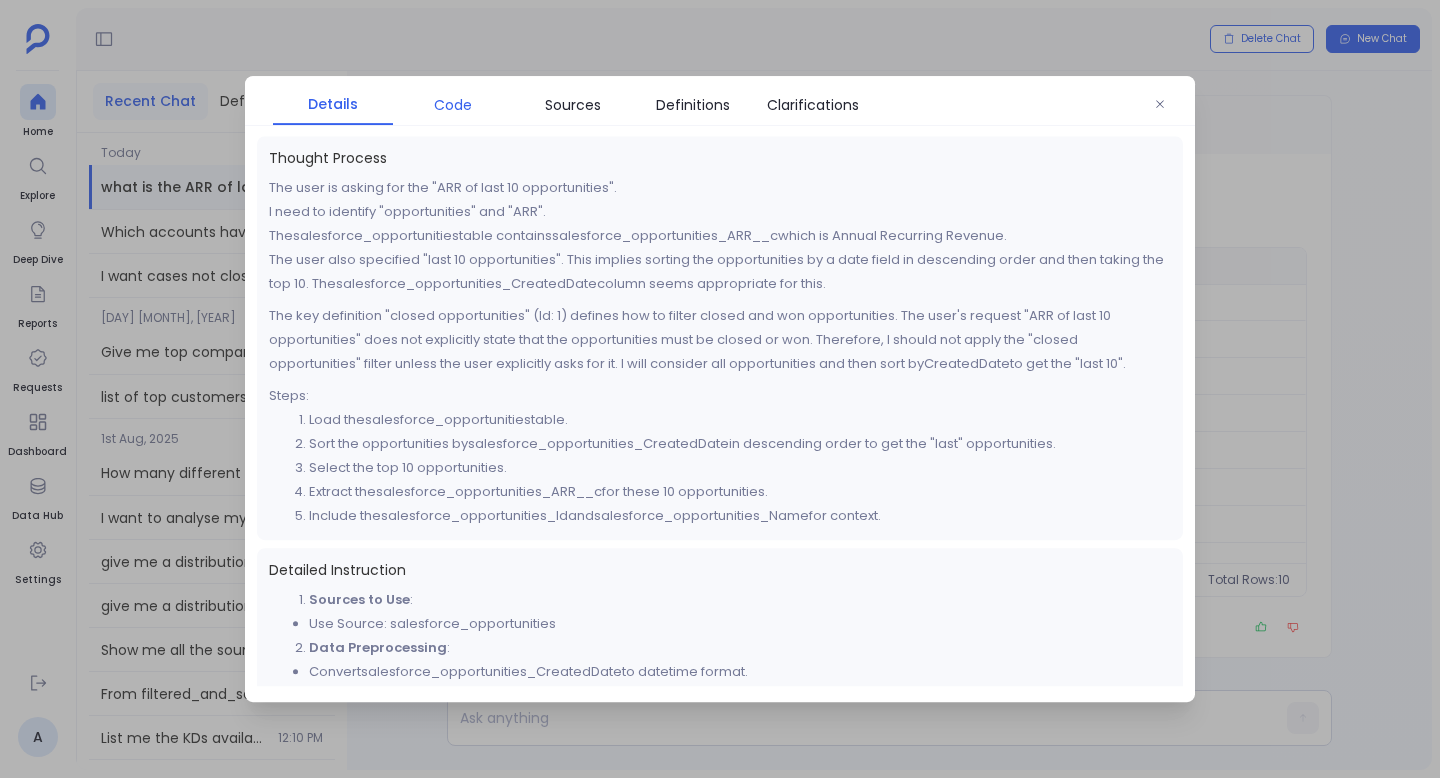 click on "Code" at bounding box center [453, 105] 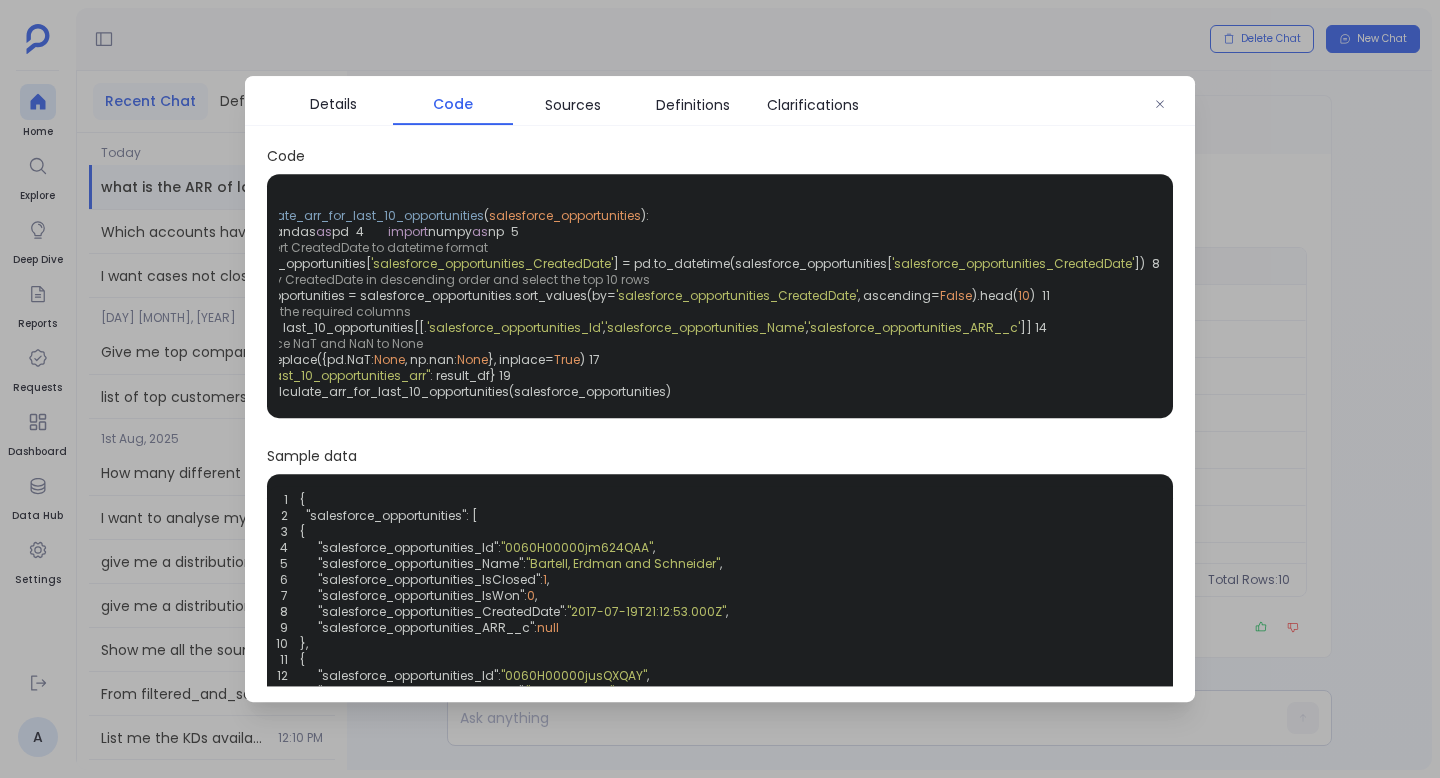 scroll, scrollTop: 0, scrollLeft: 0, axis: both 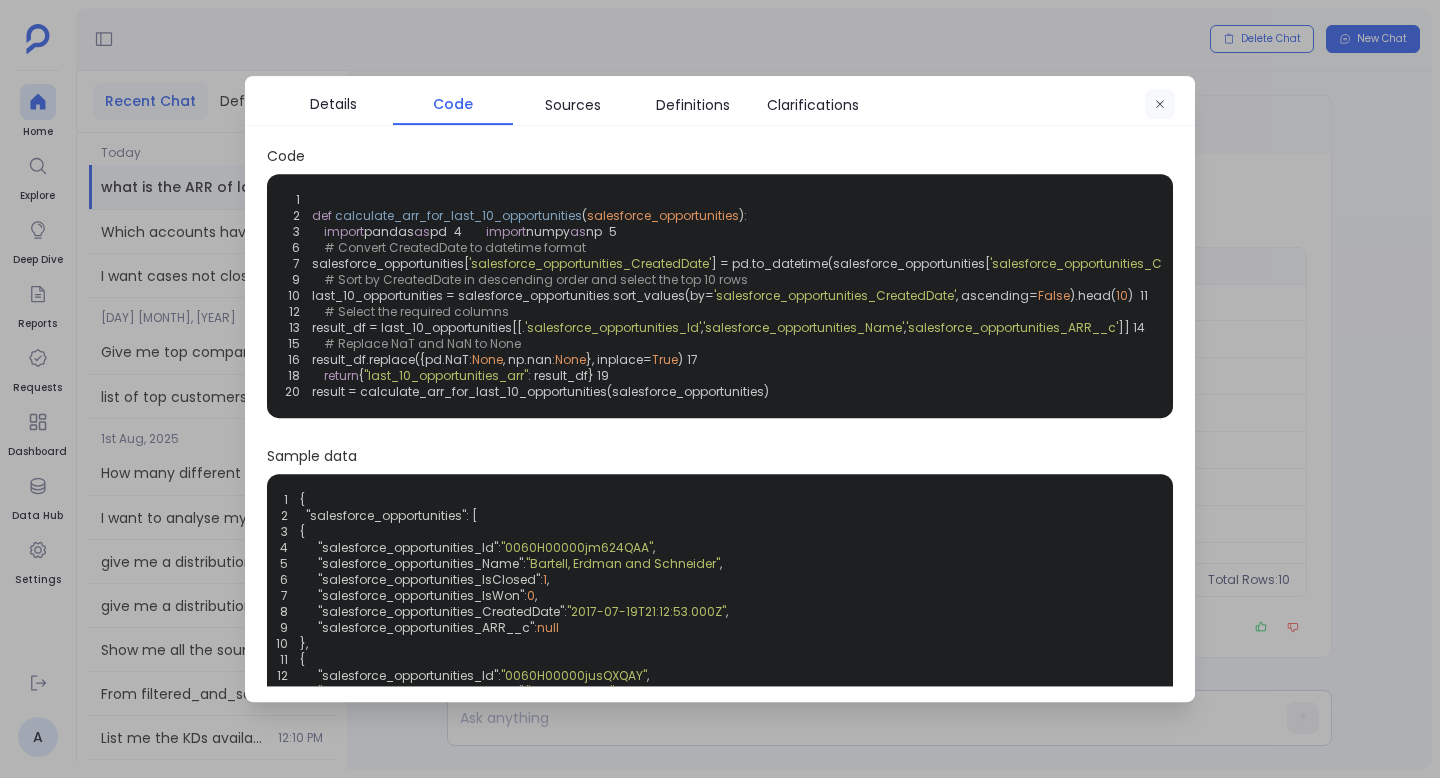 click 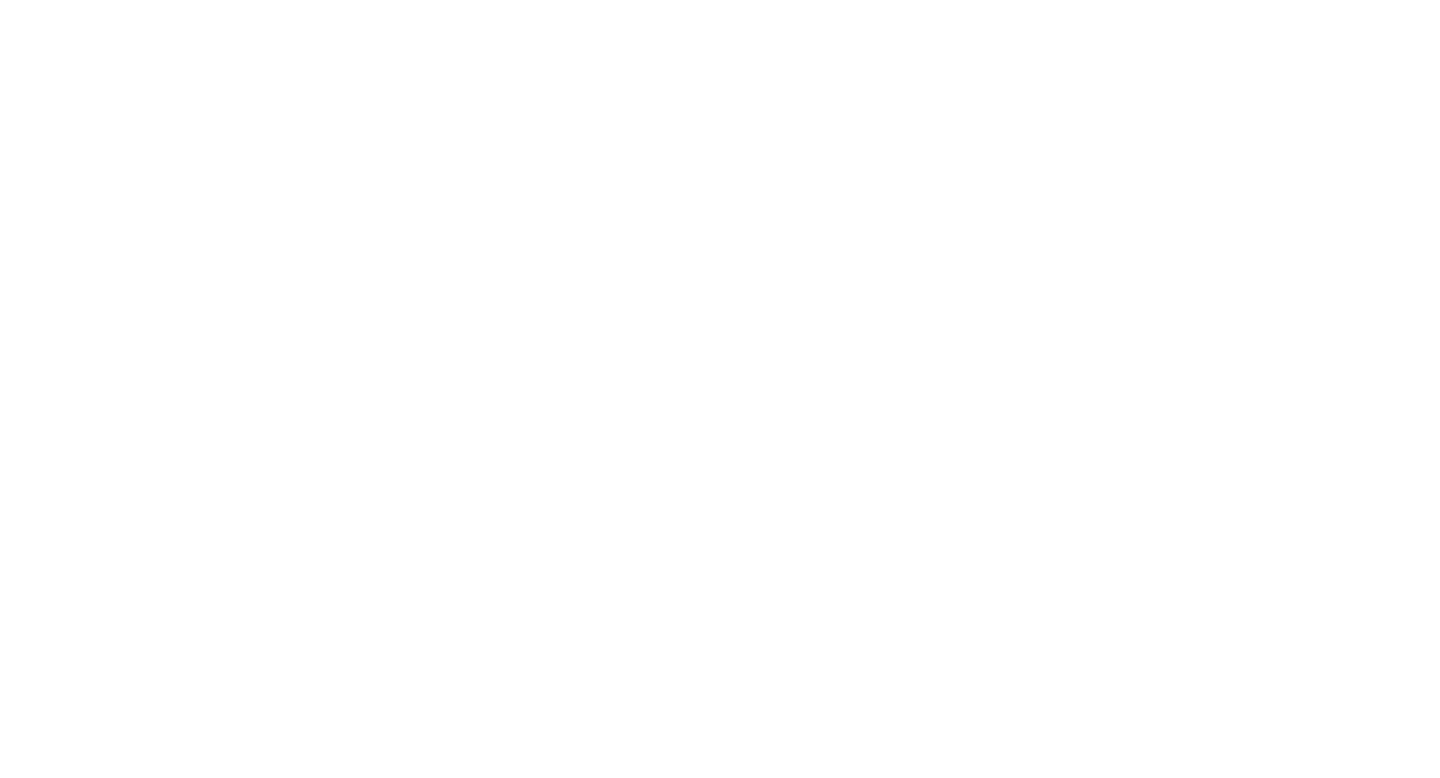 scroll, scrollTop: 0, scrollLeft: 0, axis: both 